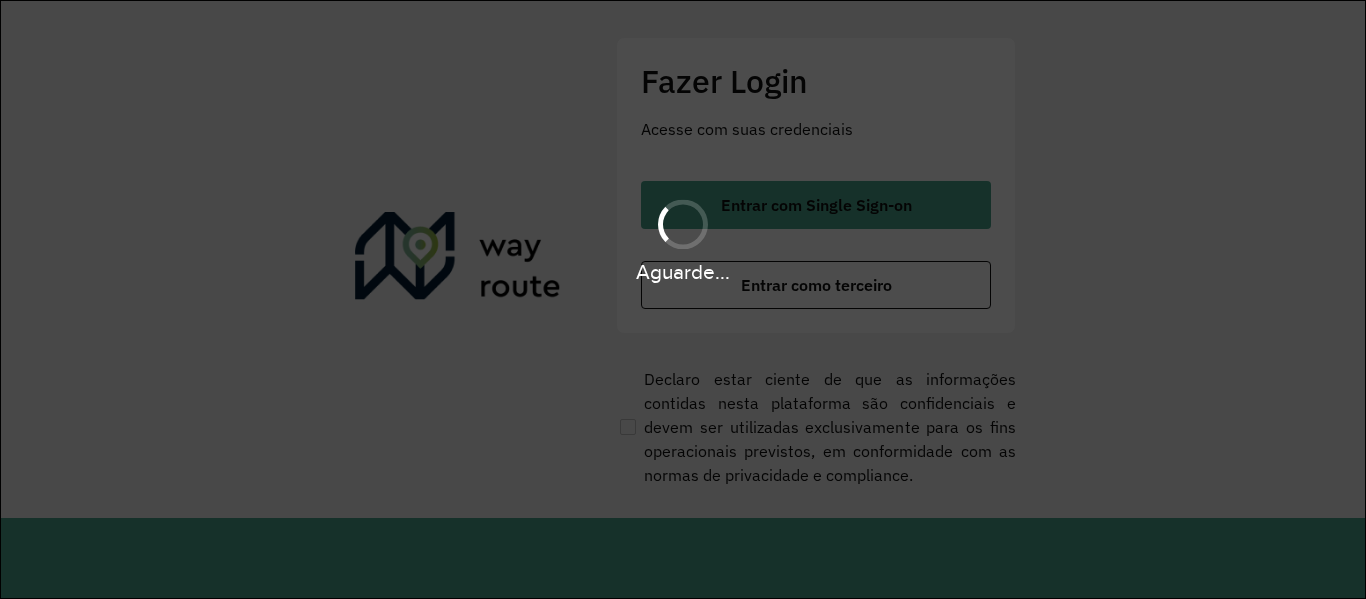 scroll, scrollTop: 0, scrollLeft: 0, axis: both 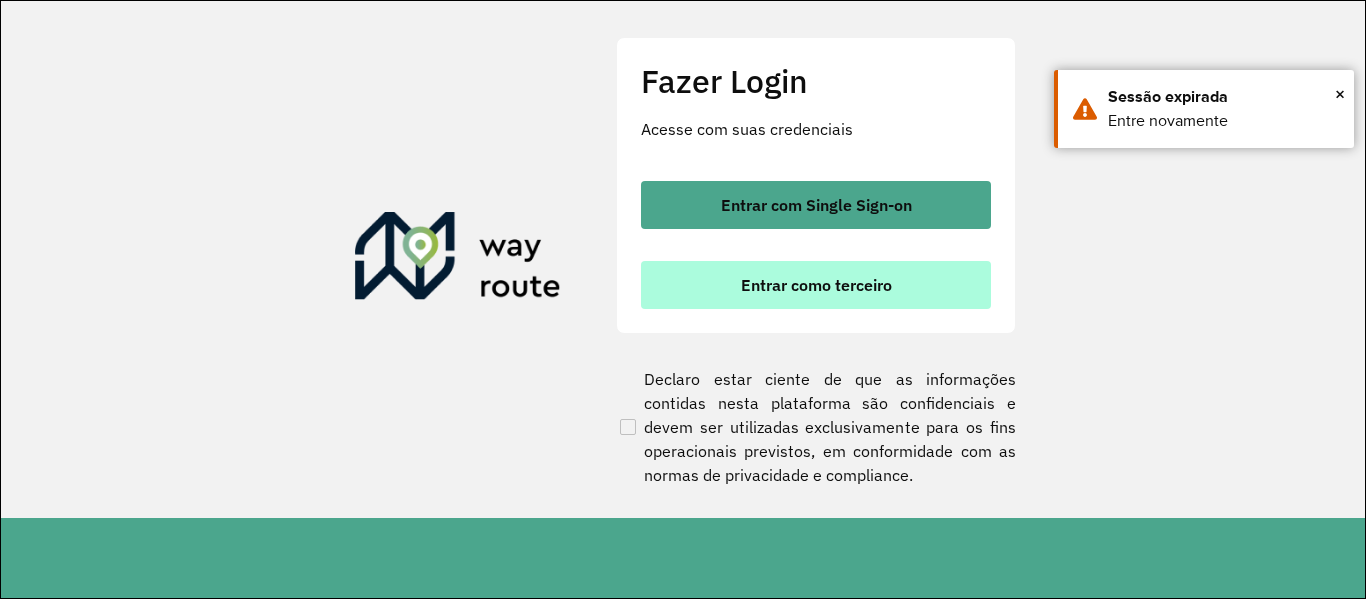 click on "Entrar como terceiro" at bounding box center (816, 285) 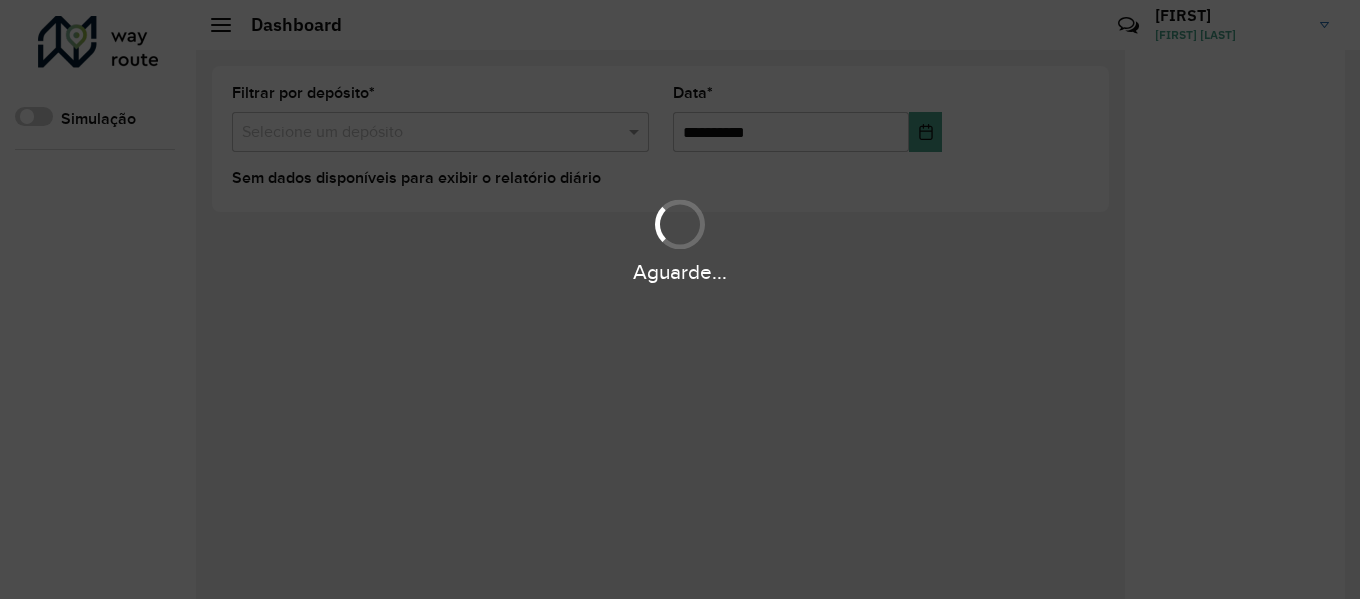 scroll, scrollTop: 0, scrollLeft: 0, axis: both 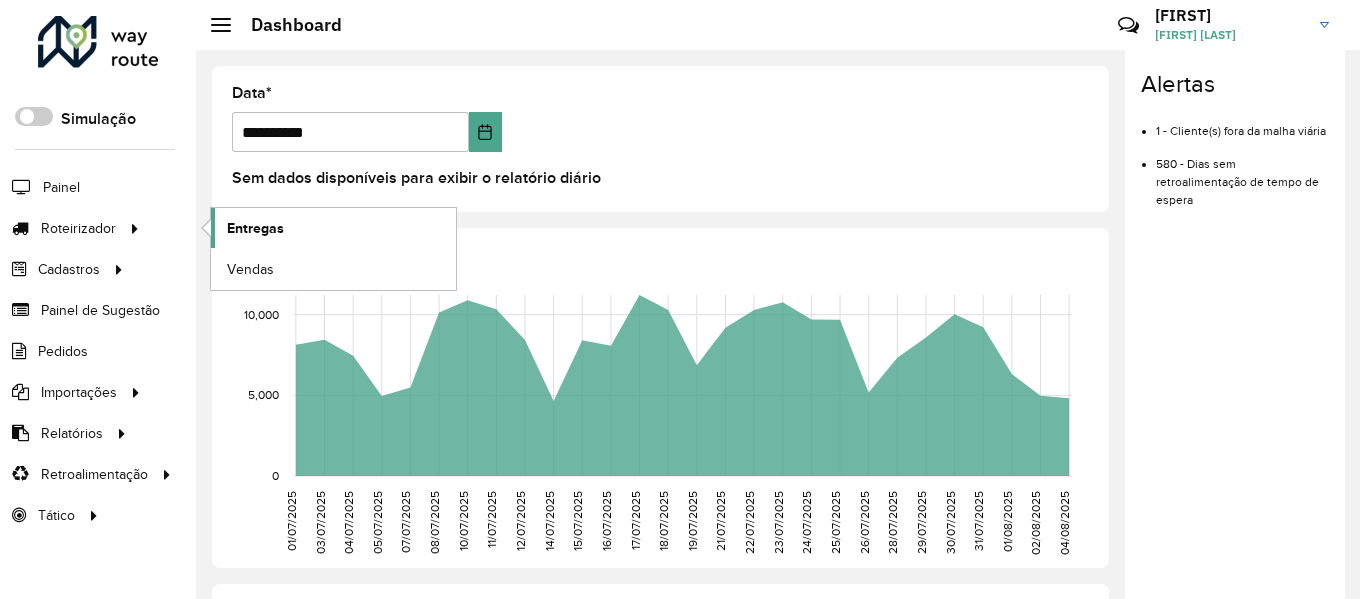 click on "Entregas" 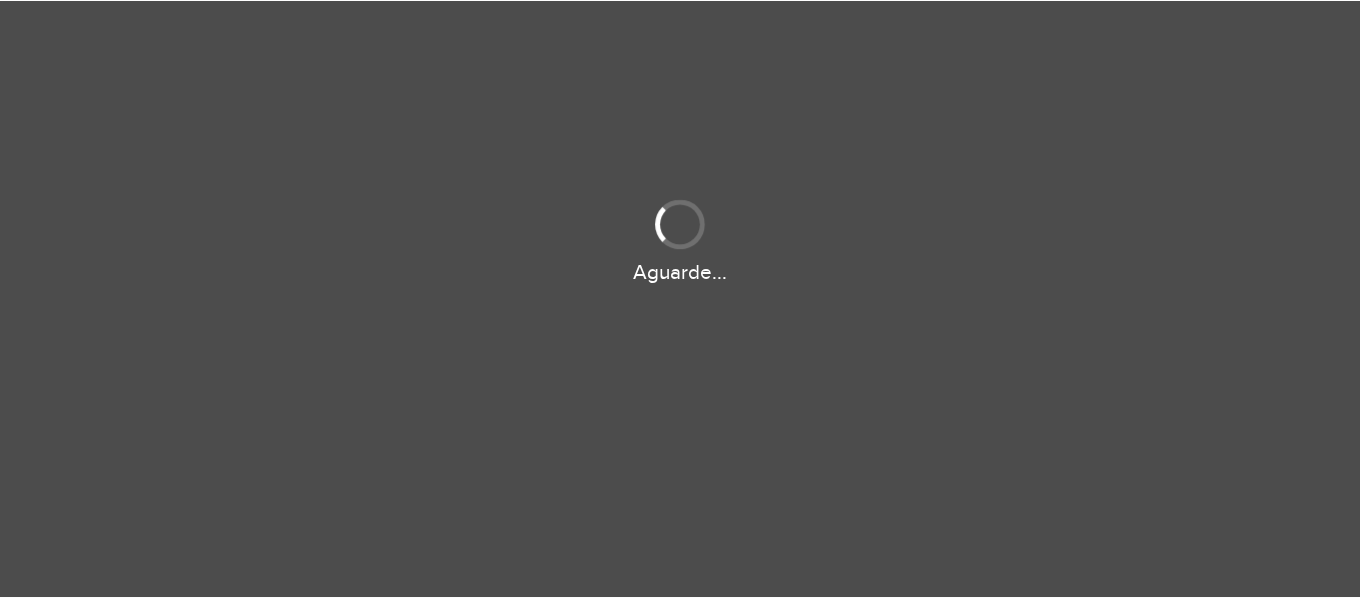 scroll, scrollTop: 0, scrollLeft: 0, axis: both 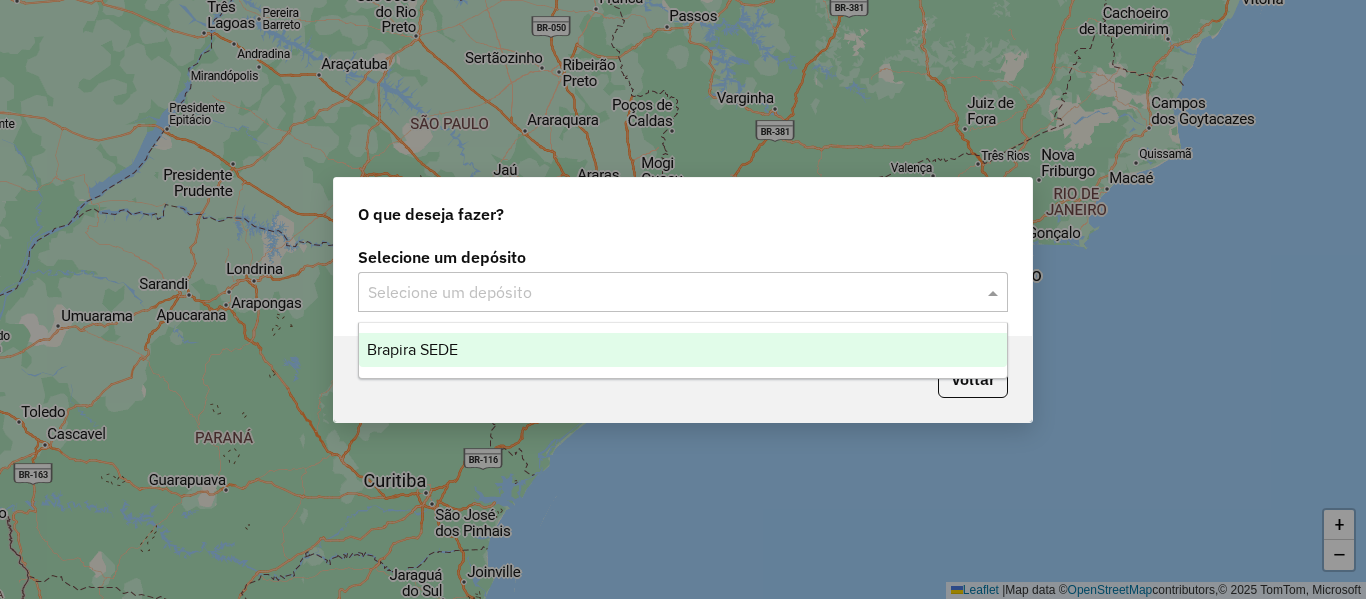 click 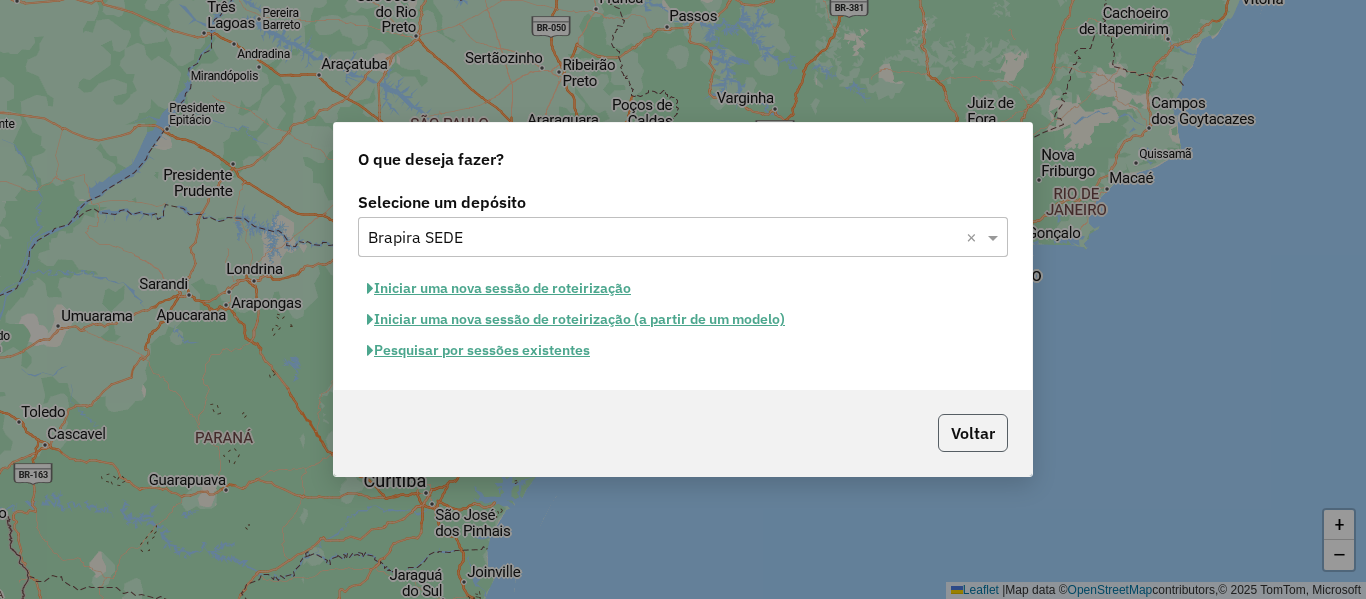 click on "Voltar" 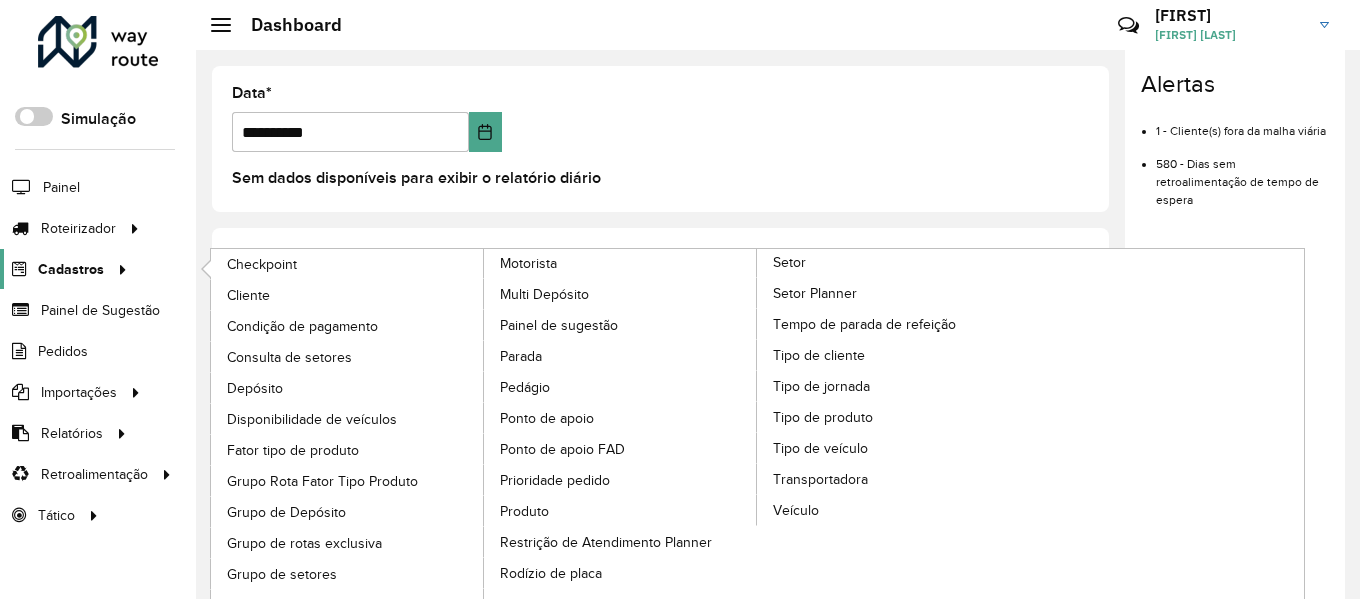 click on "Cadastros" 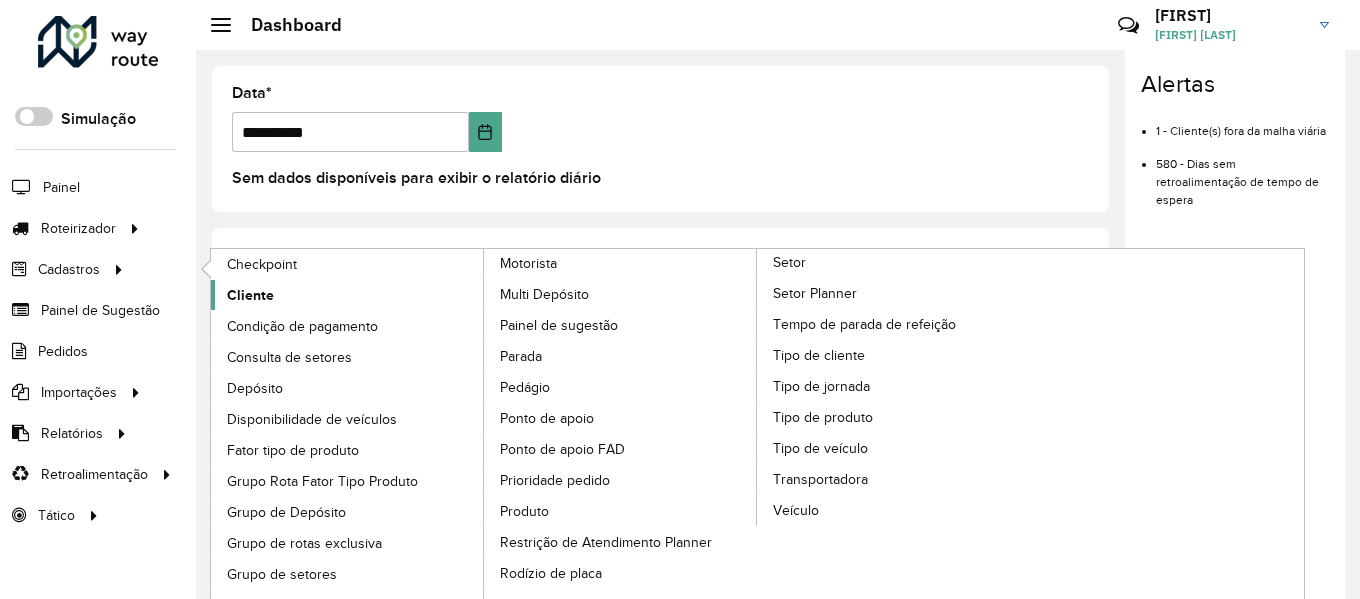click on "Cliente" 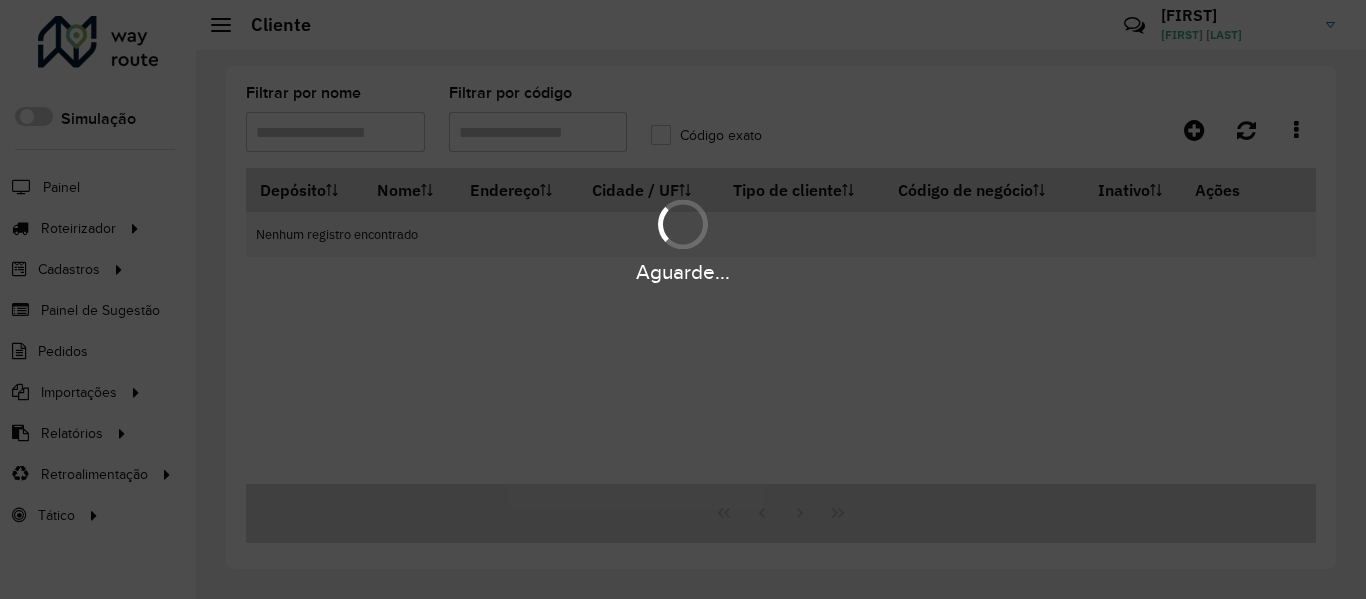 click on "Aguarde..." at bounding box center (683, 299) 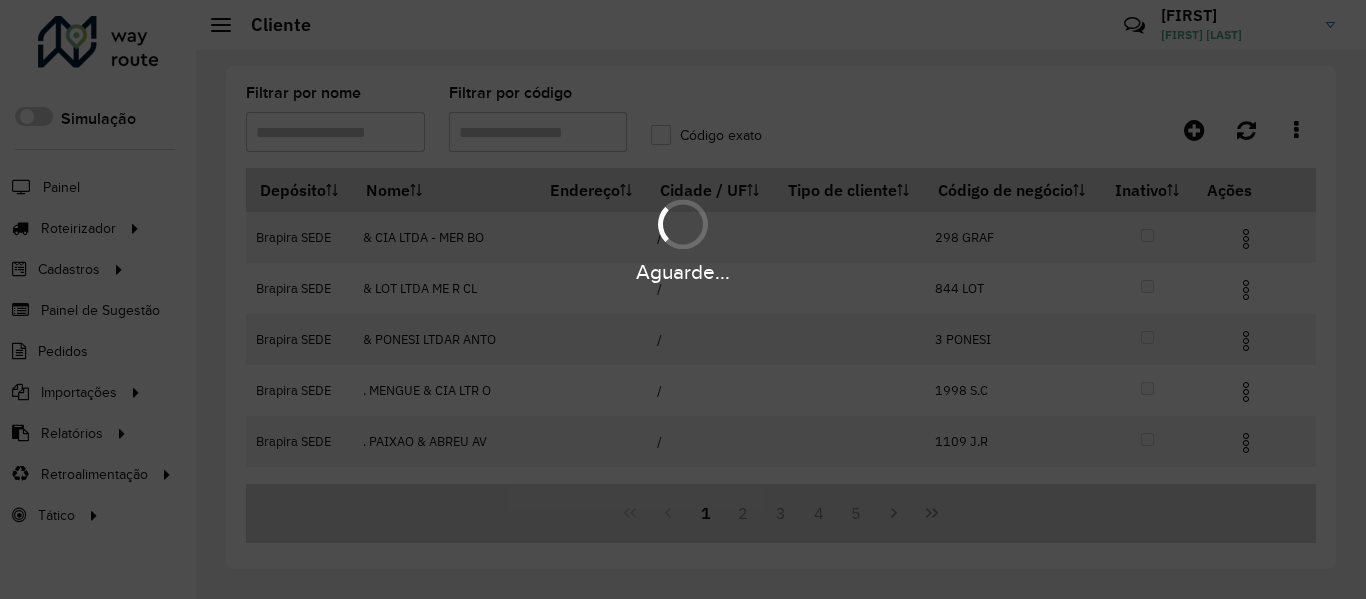 click on "Aguarde...  Pop-up bloqueado!  Seu navegador bloqueou automáticamente a abertura de uma nova janela.   Acesse as configurações e adicione o endereço do sistema a lista de permissão.   Fechar  Roteirizador AmbevTech Simulação Painel Roteirizador Entregas Vendas Cadastros Checkpoint Cliente Condição de pagamento Consulta de setores Depósito Disponibilidade de veículos Fator tipo de produto Grupo Rota Fator Tipo Produto Grupo de Depósito Grupo de rotas exclusiva Grupo de setores Layout integração Modelo Motorista Multi Depósito Painel de sugestão Parada Pedágio Ponto de apoio Ponto de apoio FAD Prioridade pedido Produto Restrição de Atendimento Planner Rodízio de placa Rota exclusiva FAD Rótulo Setor Setor Planner Tempo de parada de refeição Tipo de cliente Tipo de jornada Tipo de produto Tipo de veículo Transportadora Veículo Painel de Sugestão Pedidos Importações Clientes Fator tipo produto Grade de atendimento Janela de atendimento Localização Pedidos Tempo de espera Veículos" at bounding box center [683, 299] 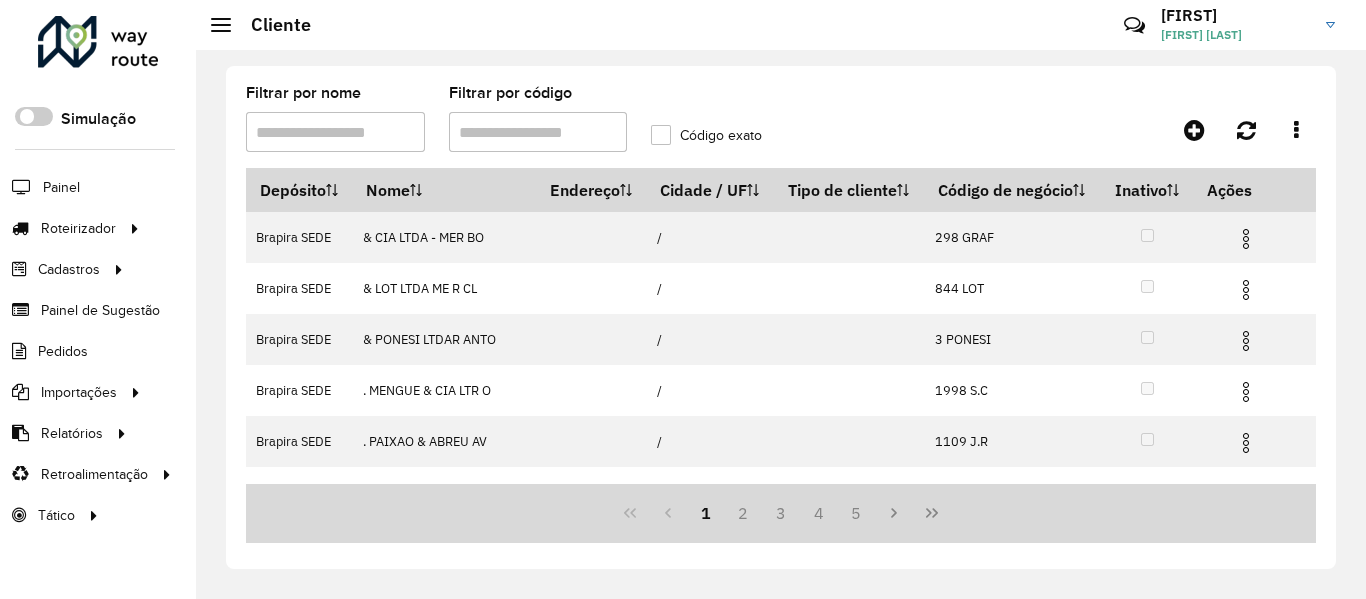 click on "Filtrar por código" at bounding box center (538, 132) 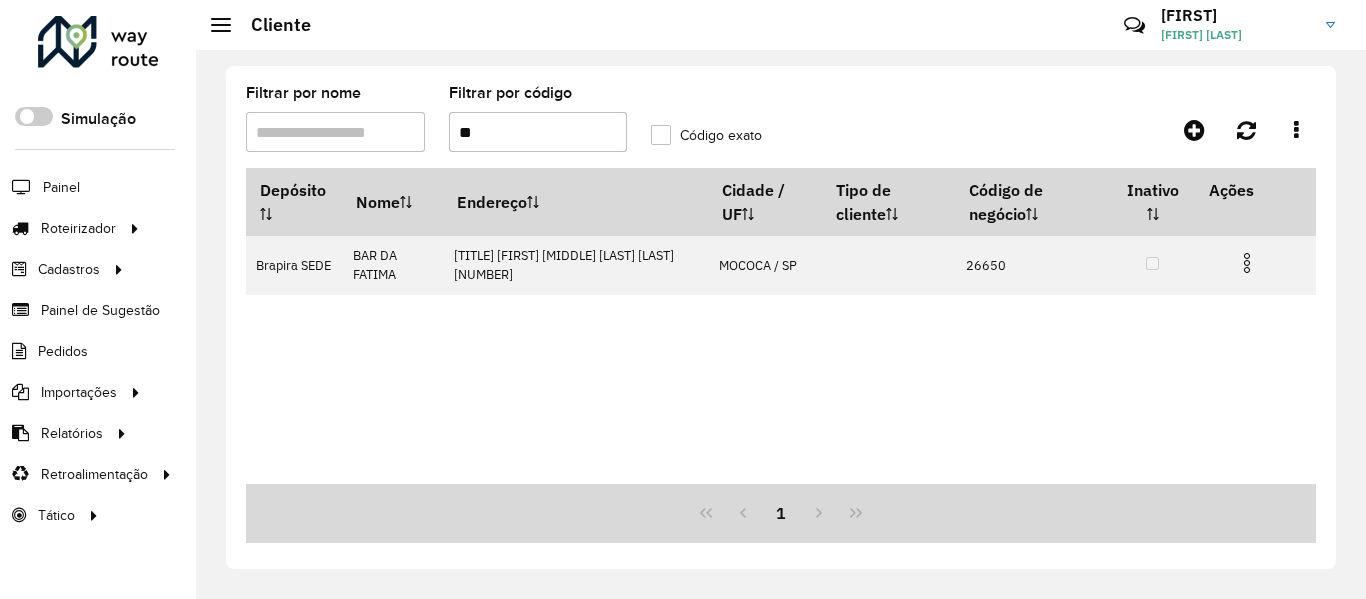 type on "*" 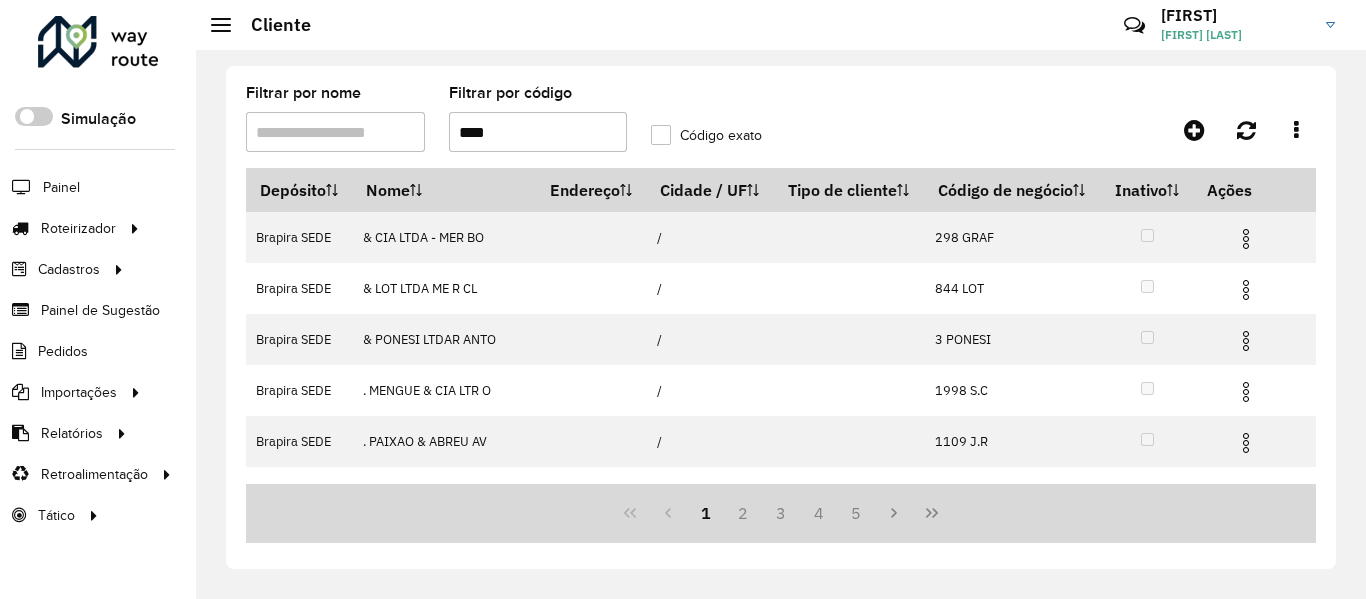 type on "*****" 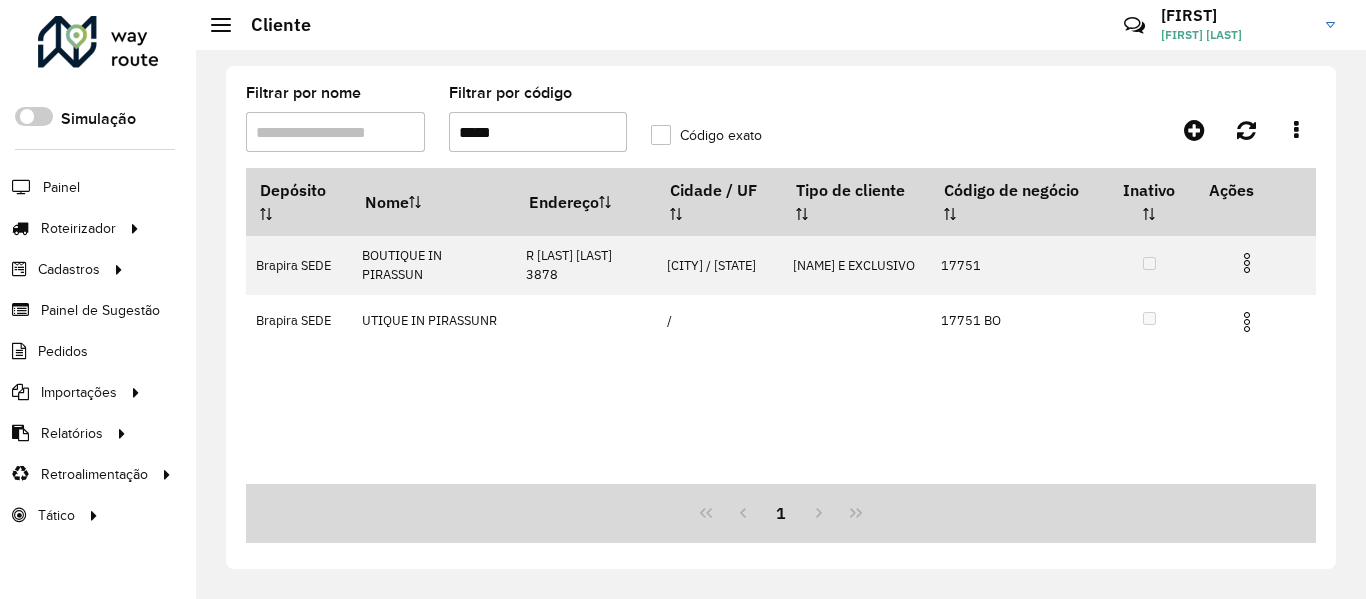 drag, startPoint x: 535, startPoint y: 136, endPoint x: 459, endPoint y: 141, distance: 76.1643 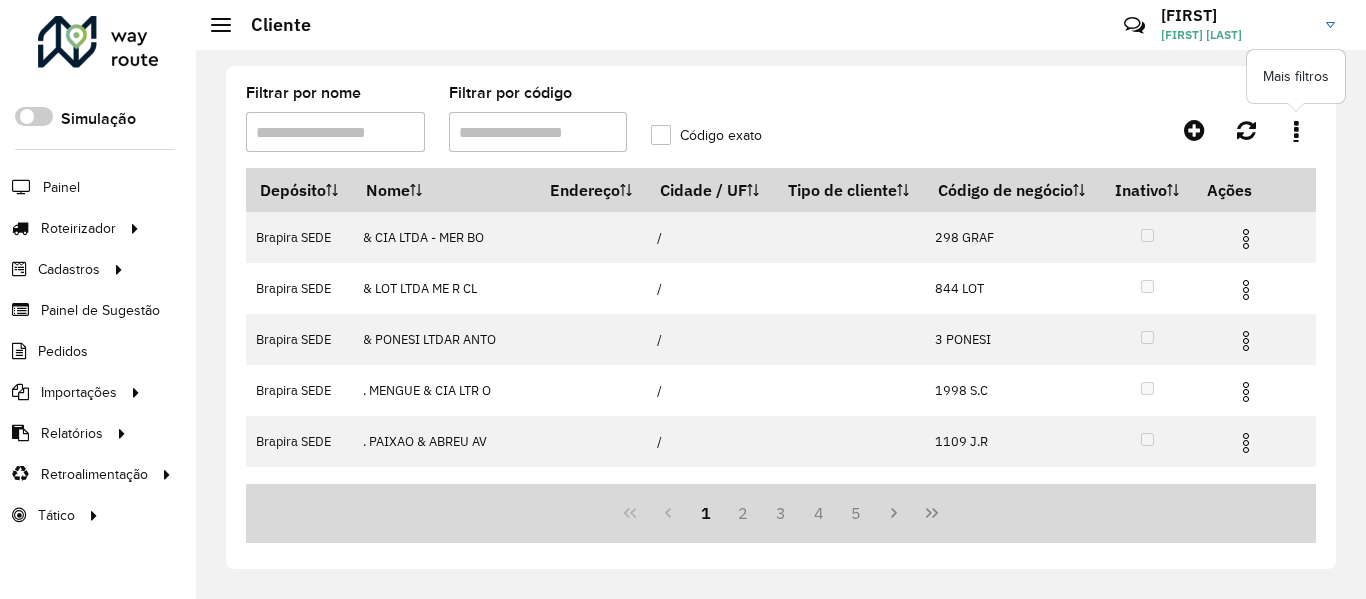 click 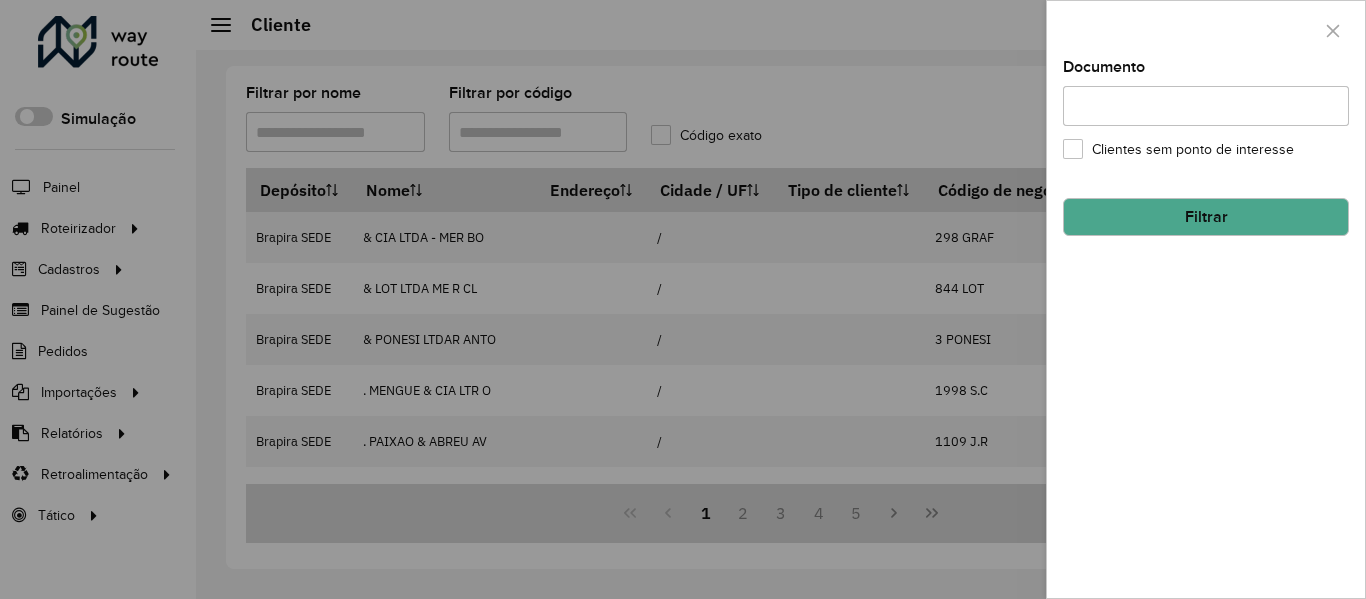 click at bounding box center (683, 299) 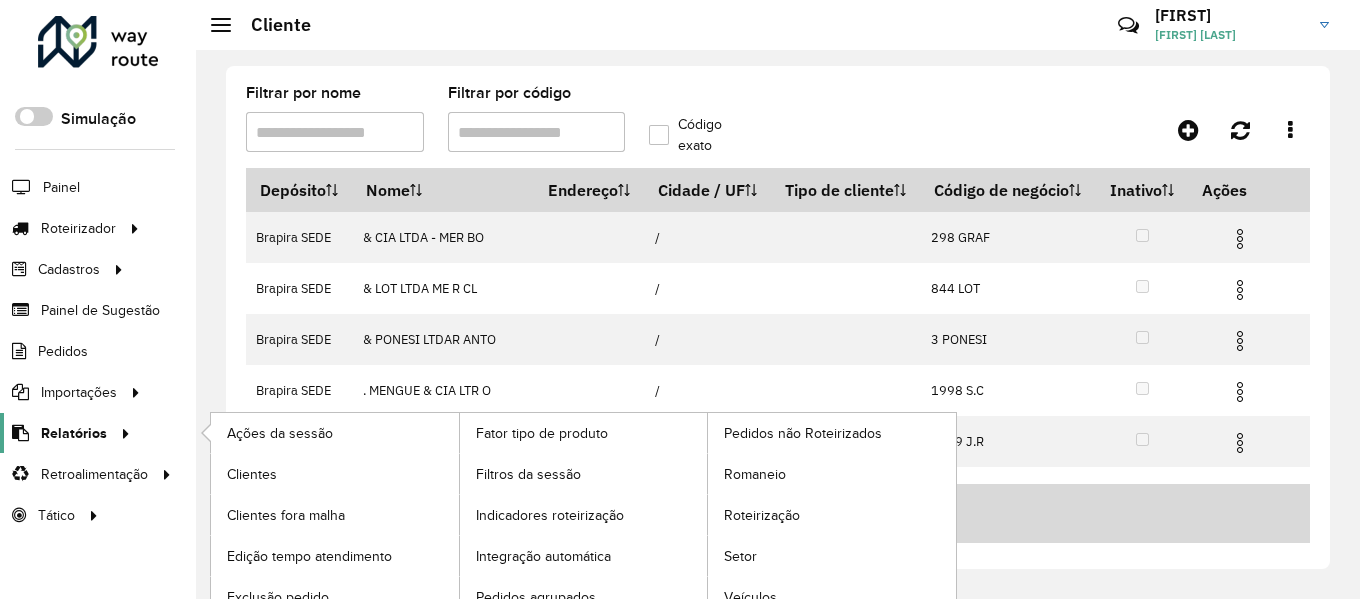 click on "Relatórios" 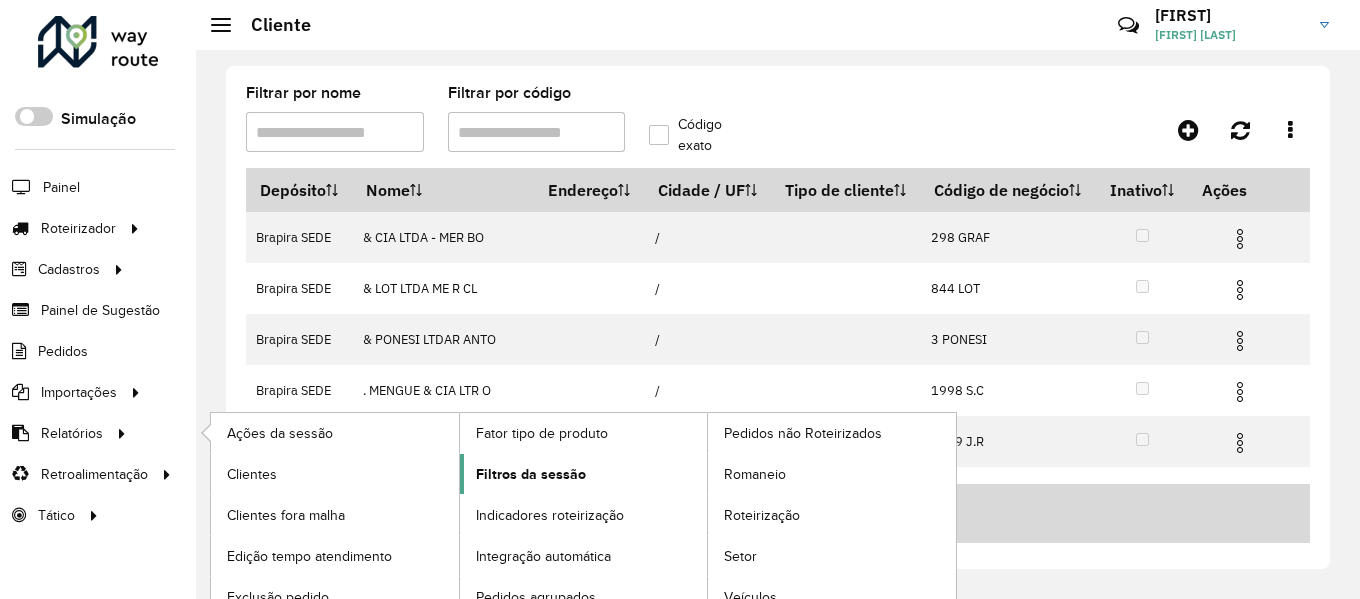 scroll, scrollTop: 20, scrollLeft: 0, axis: vertical 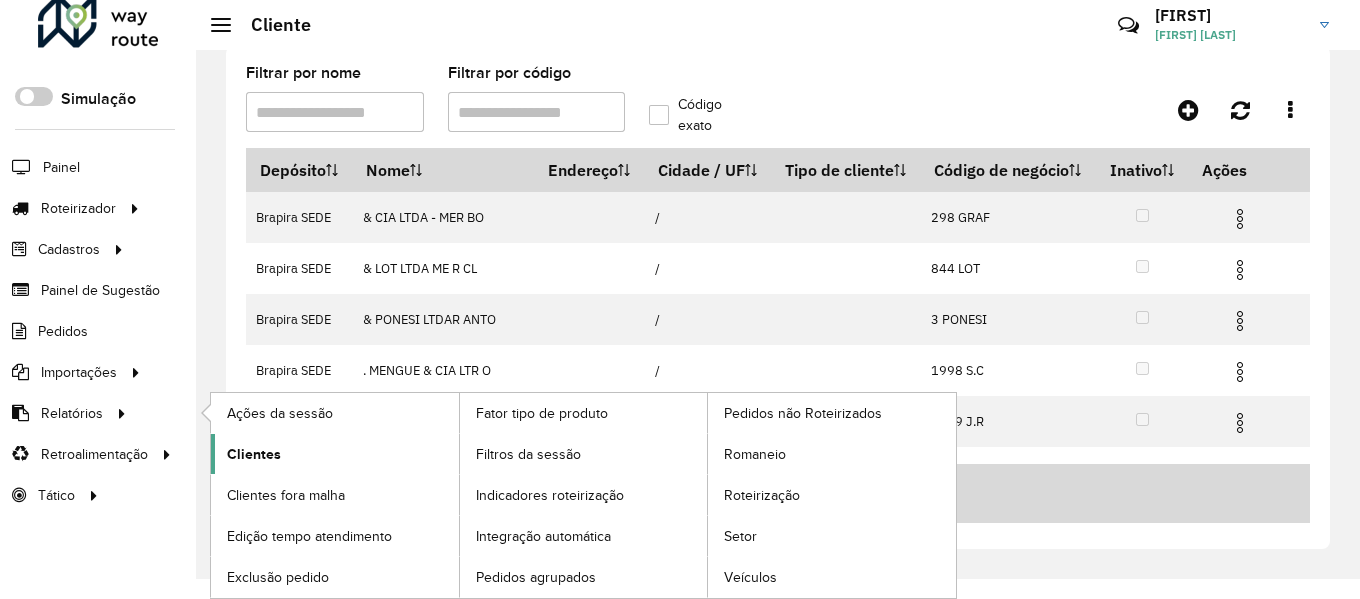 click on "Clientes" 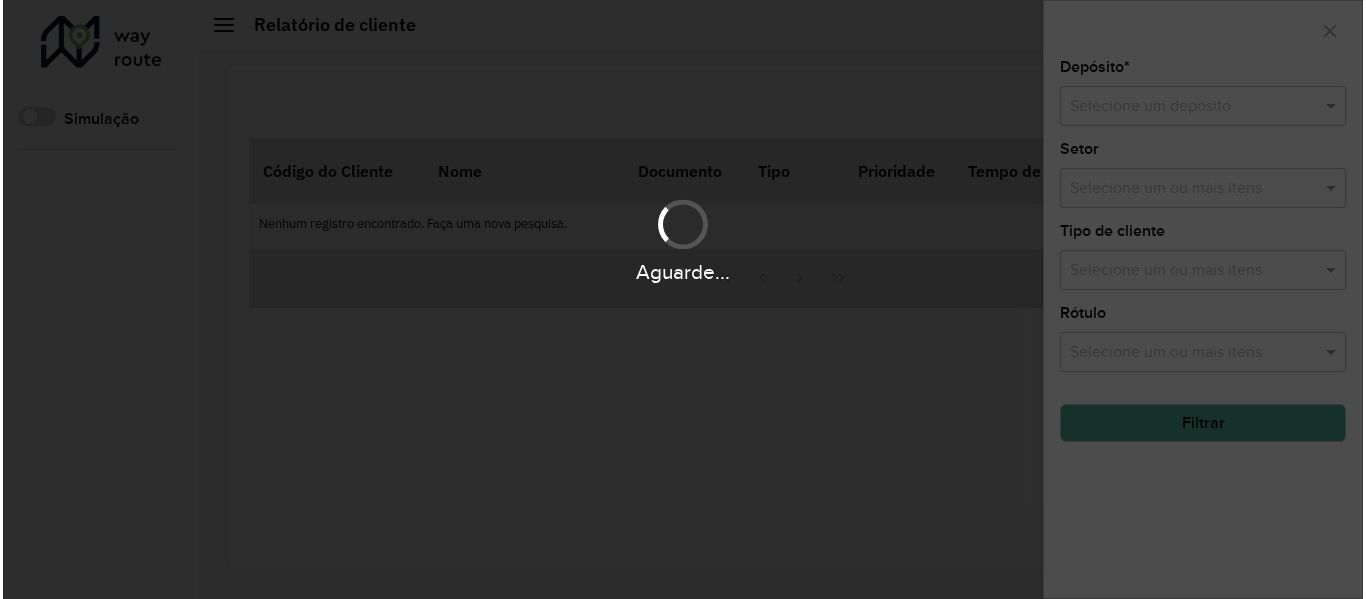 scroll, scrollTop: 0, scrollLeft: 0, axis: both 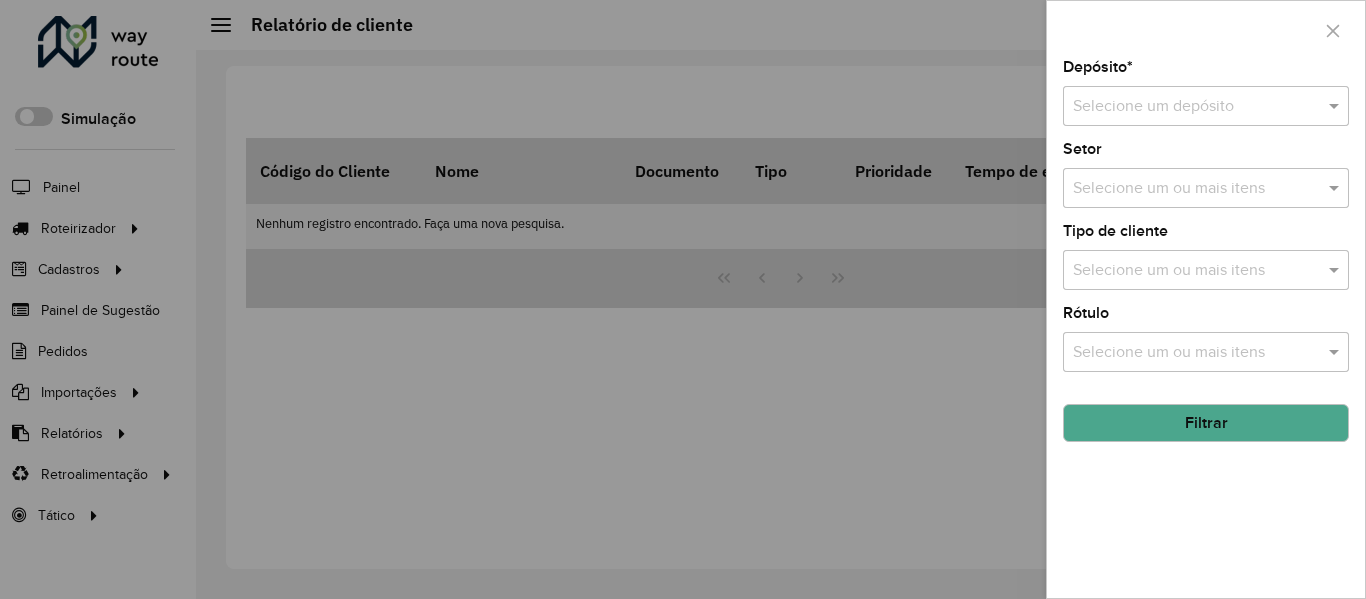 click at bounding box center (1186, 107) 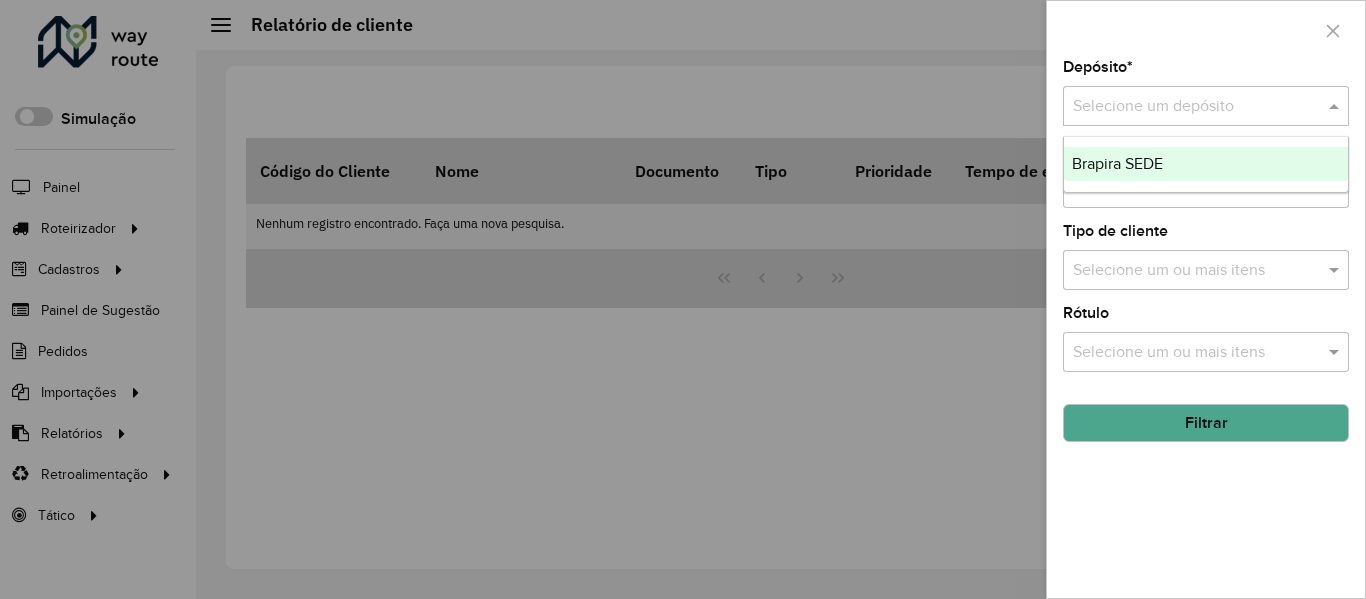 click on "Brapira SEDE" at bounding box center [1206, 164] 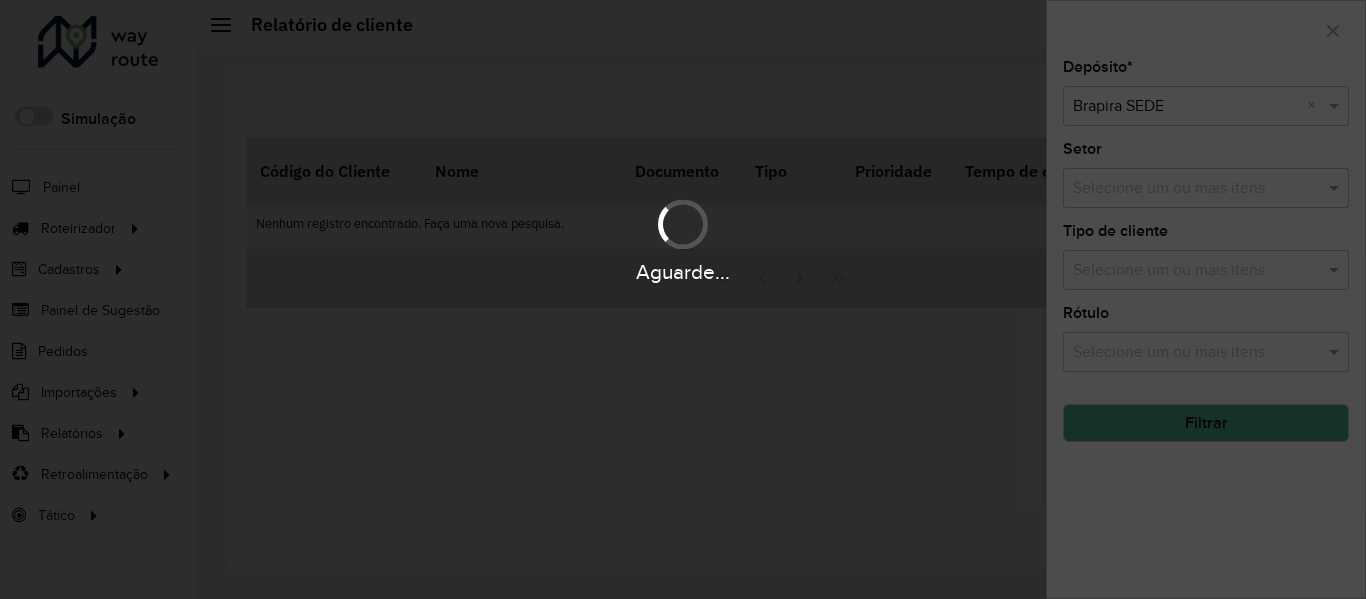 click on "Aguarde..." at bounding box center (683, 239) 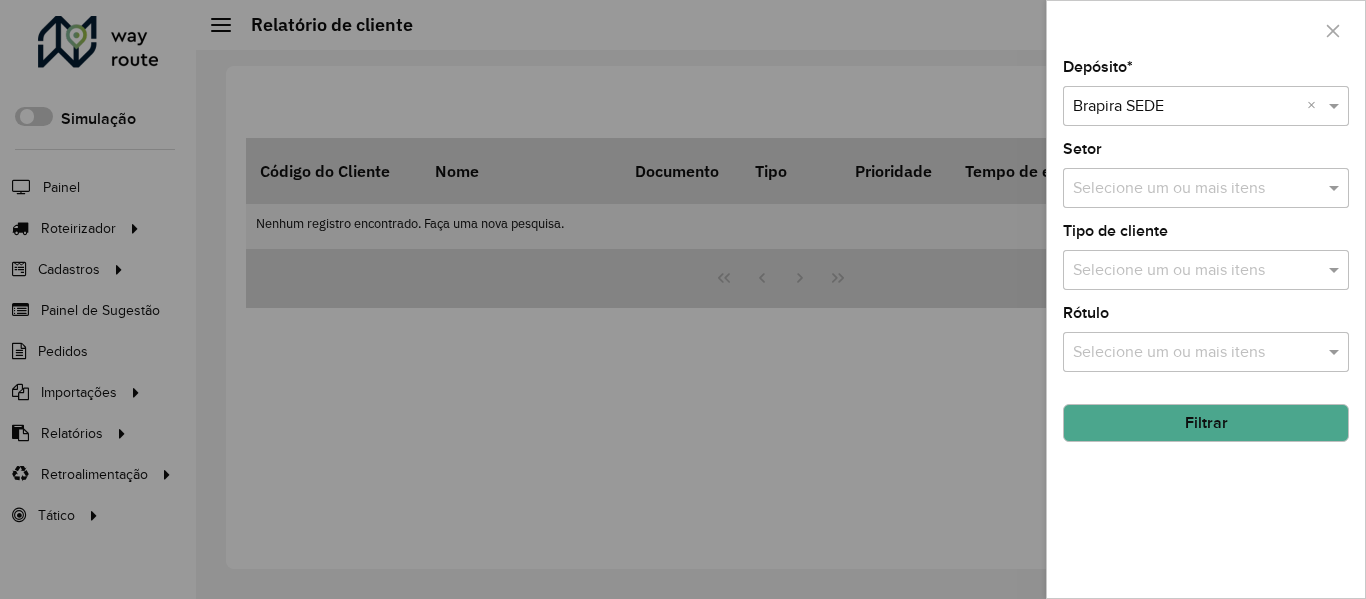 click at bounding box center [1196, 189] 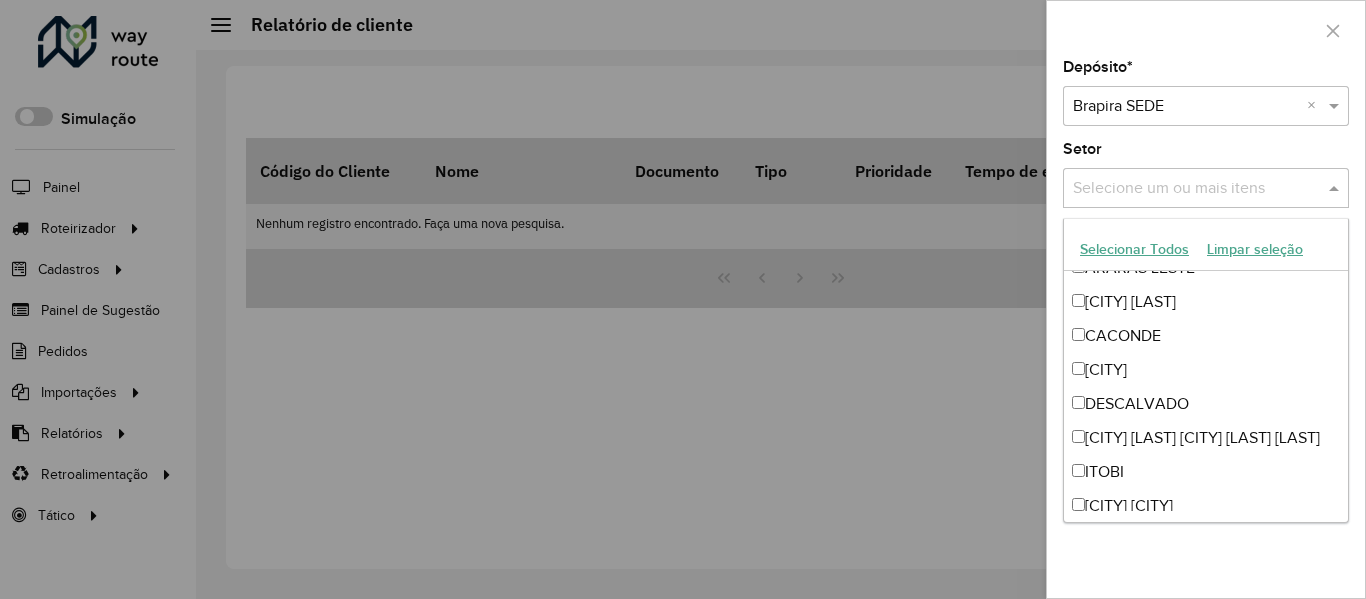 scroll, scrollTop: 0, scrollLeft: 0, axis: both 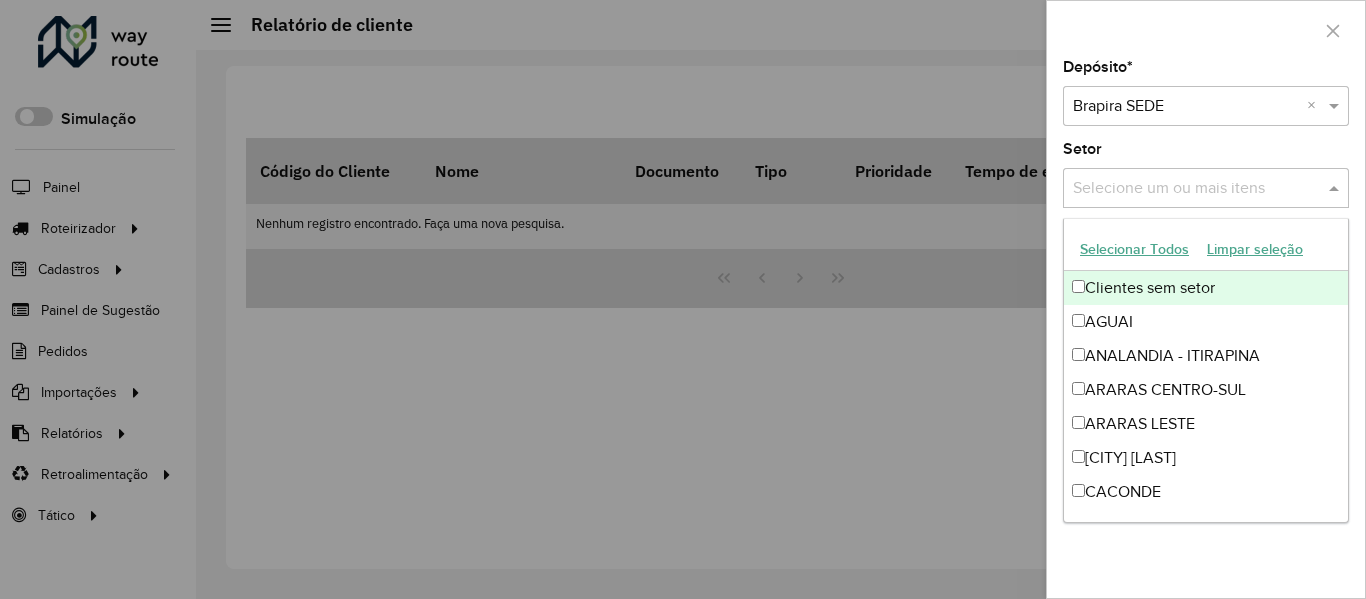 click on "Selecionar Todos" at bounding box center [1134, 249] 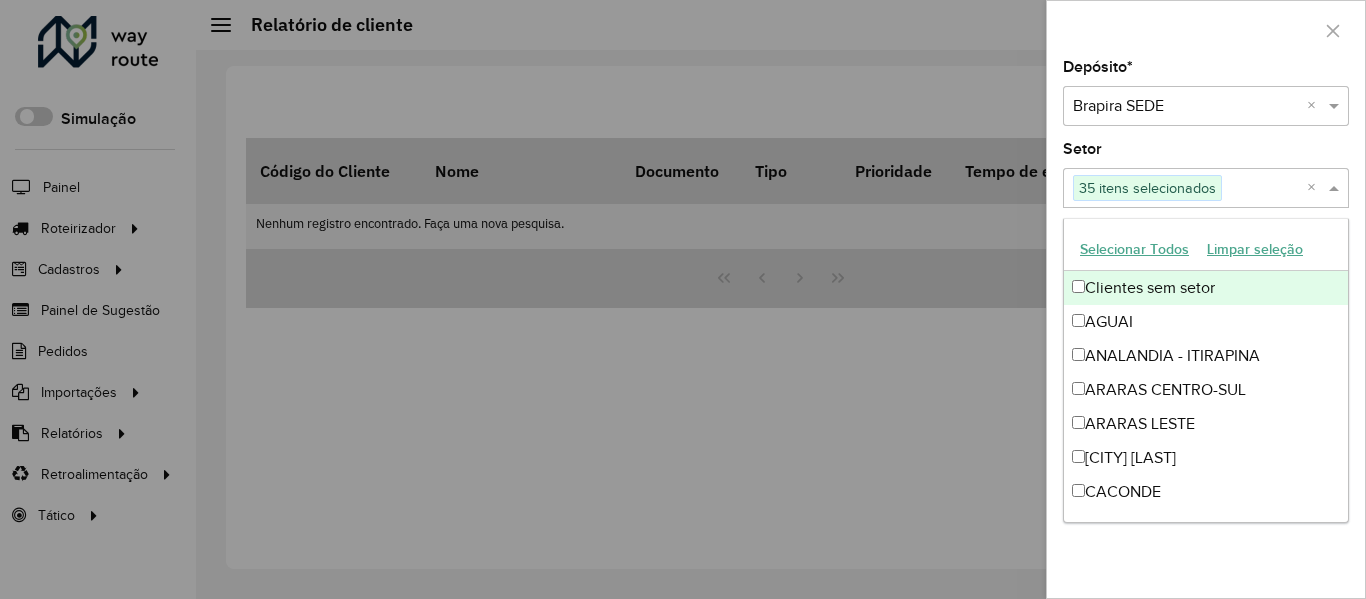click on "Setor [GENERAL] [NUMBER] [GENERAL] [NUMBER] [GENERAL]" 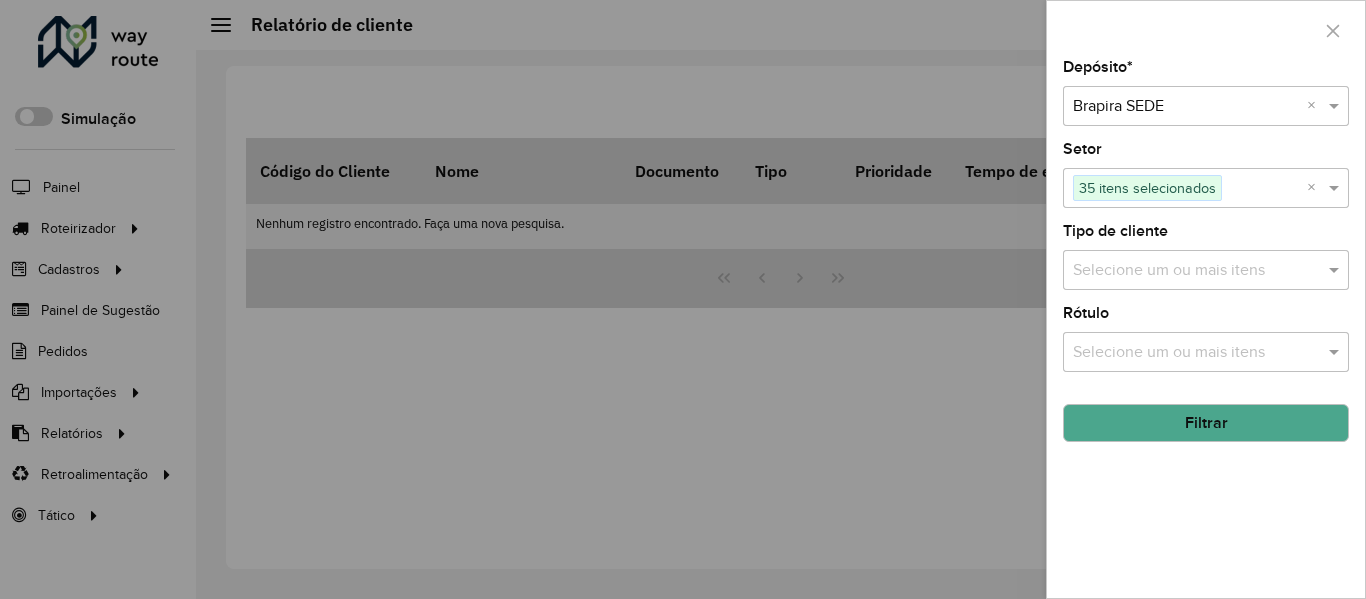 click at bounding box center [1196, 271] 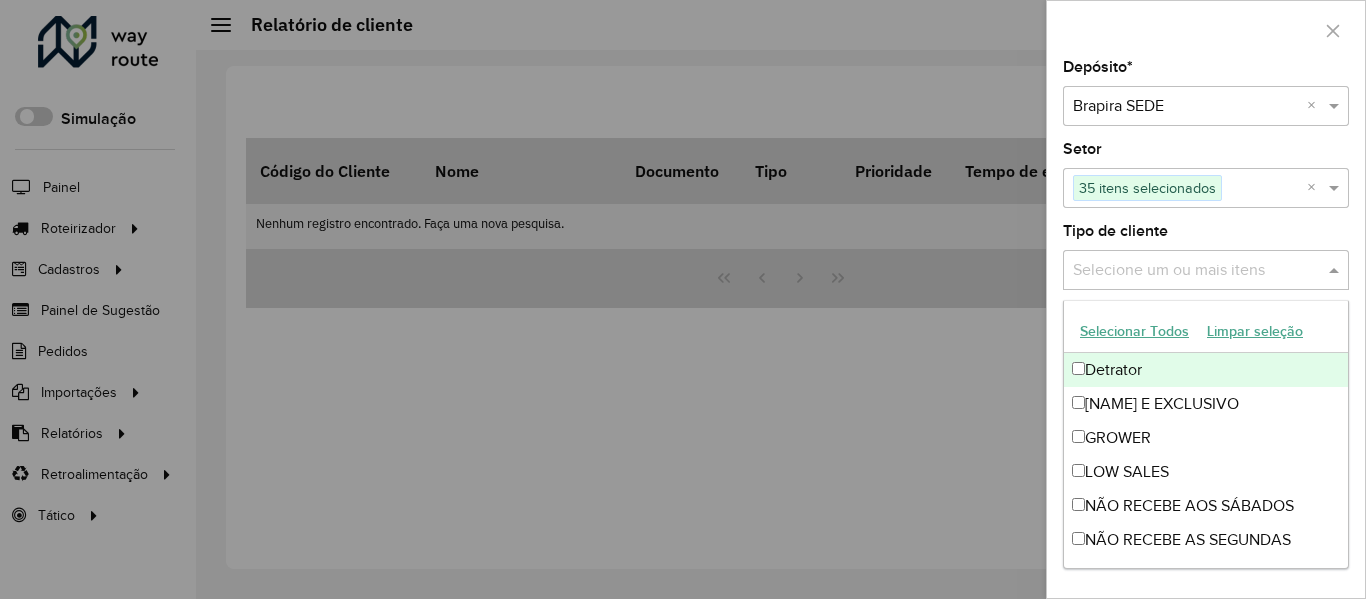 click on "Selecionar Todos" at bounding box center (1134, 331) 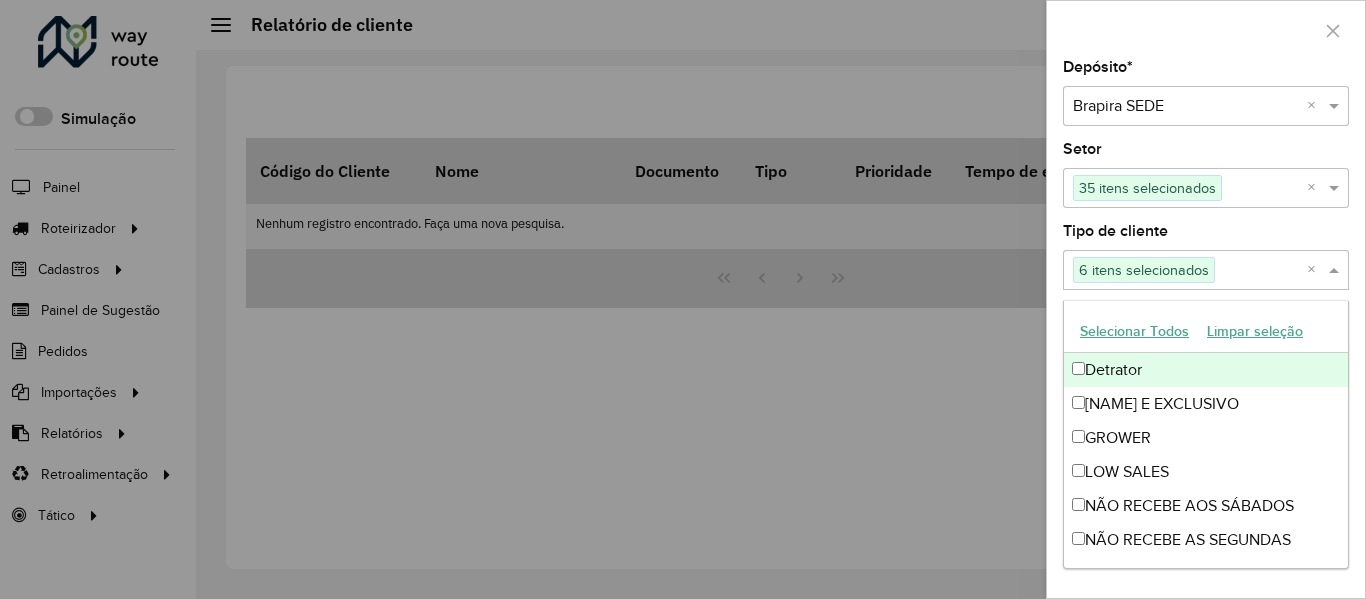 click on "Tipo de cliente  Selecione um ou mais itens 6 itens selecionados ×" 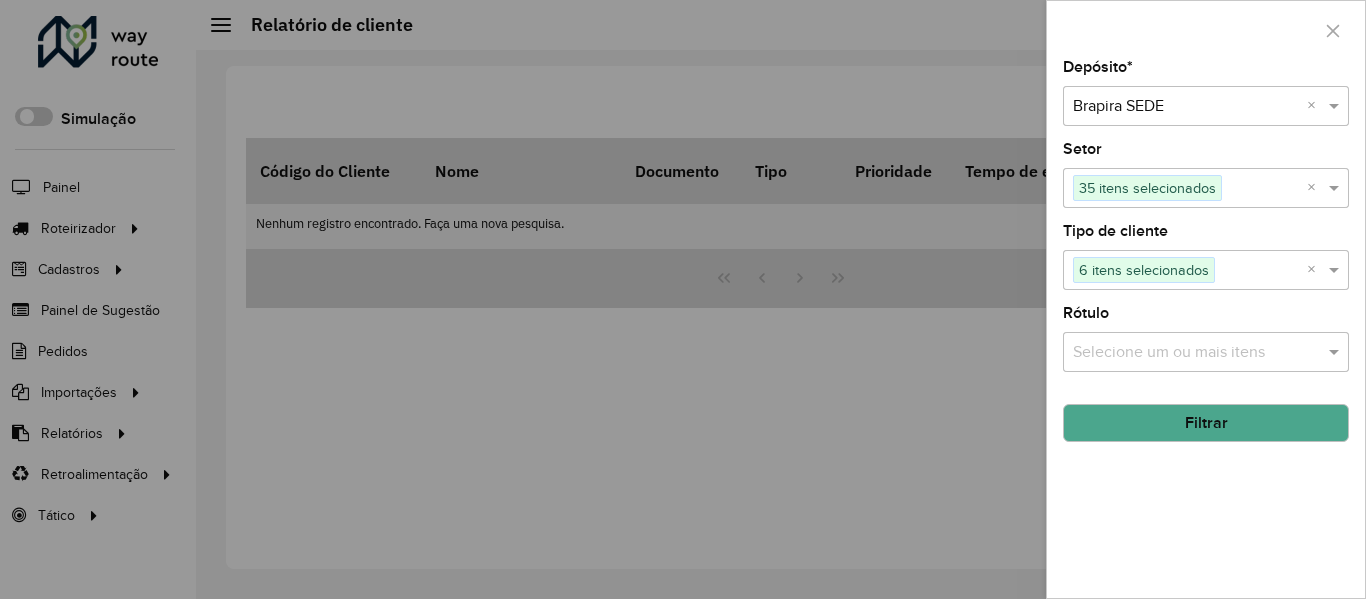 click at bounding box center [1196, 353] 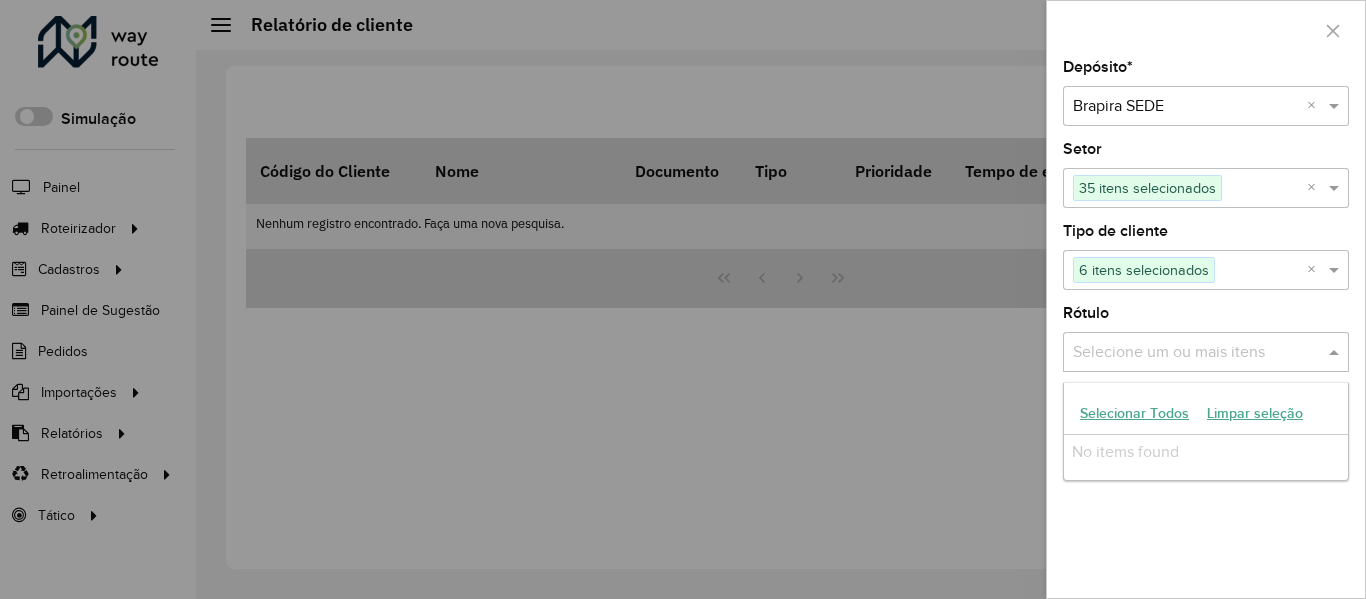 drag, startPoint x: 1137, startPoint y: 545, endPoint x: 1136, endPoint y: 533, distance: 12.0415945 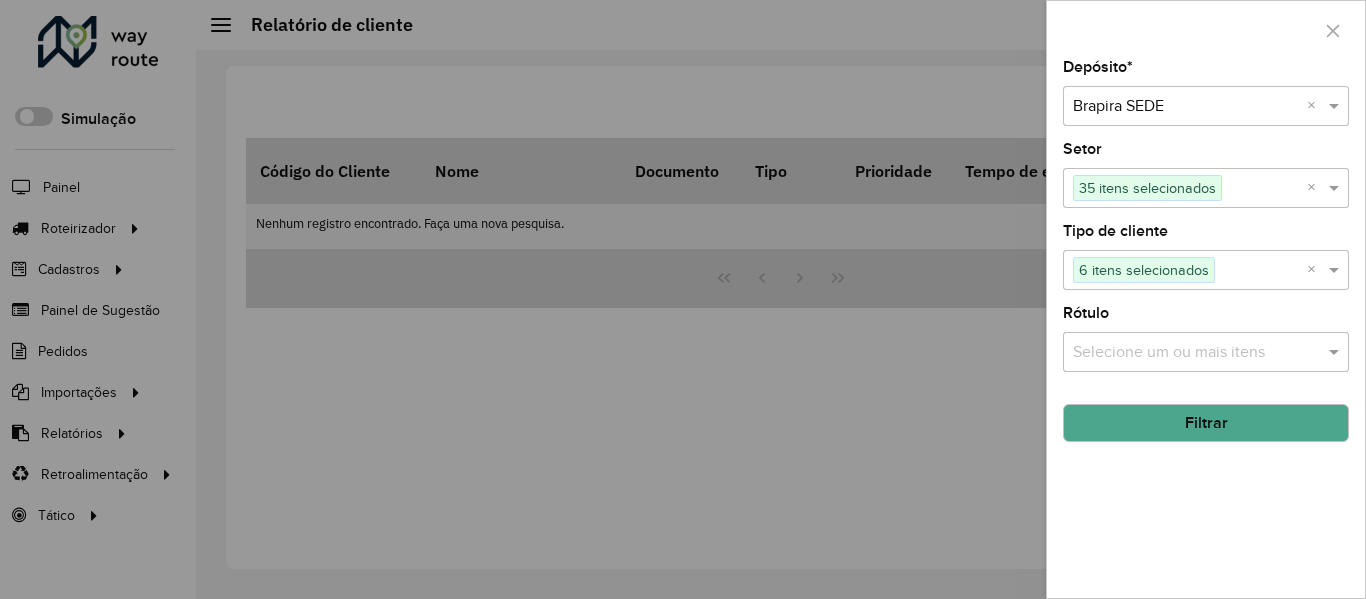 click on "Filtrar" 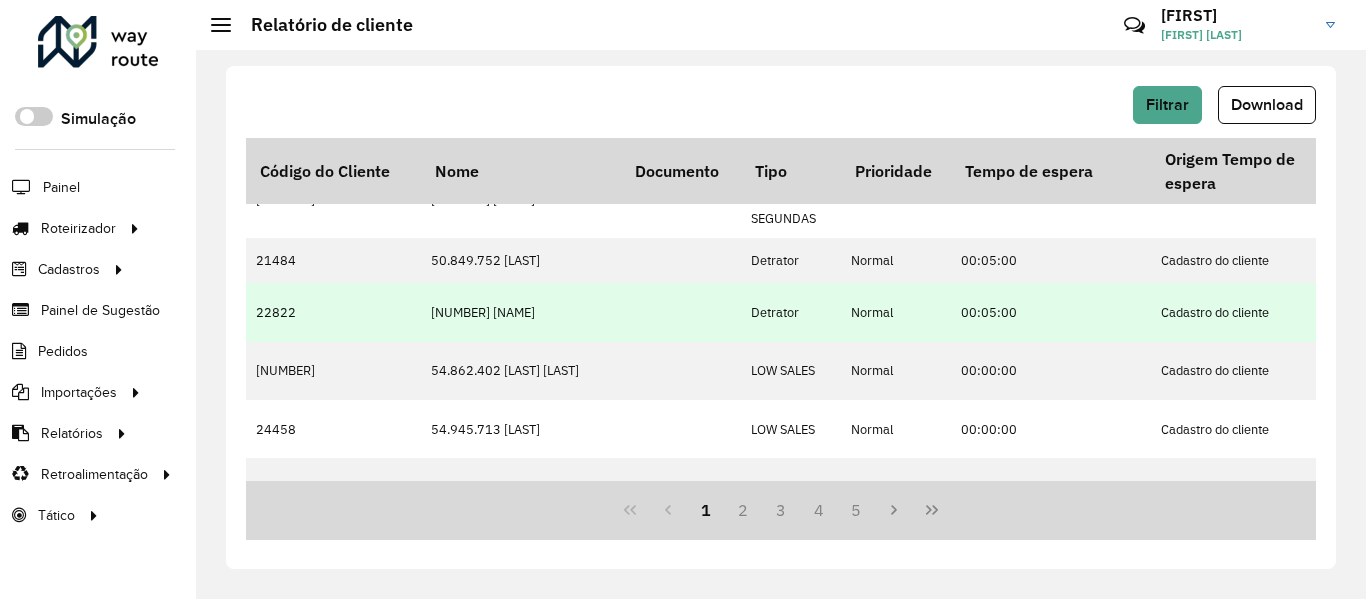 scroll, scrollTop: 0, scrollLeft: 0, axis: both 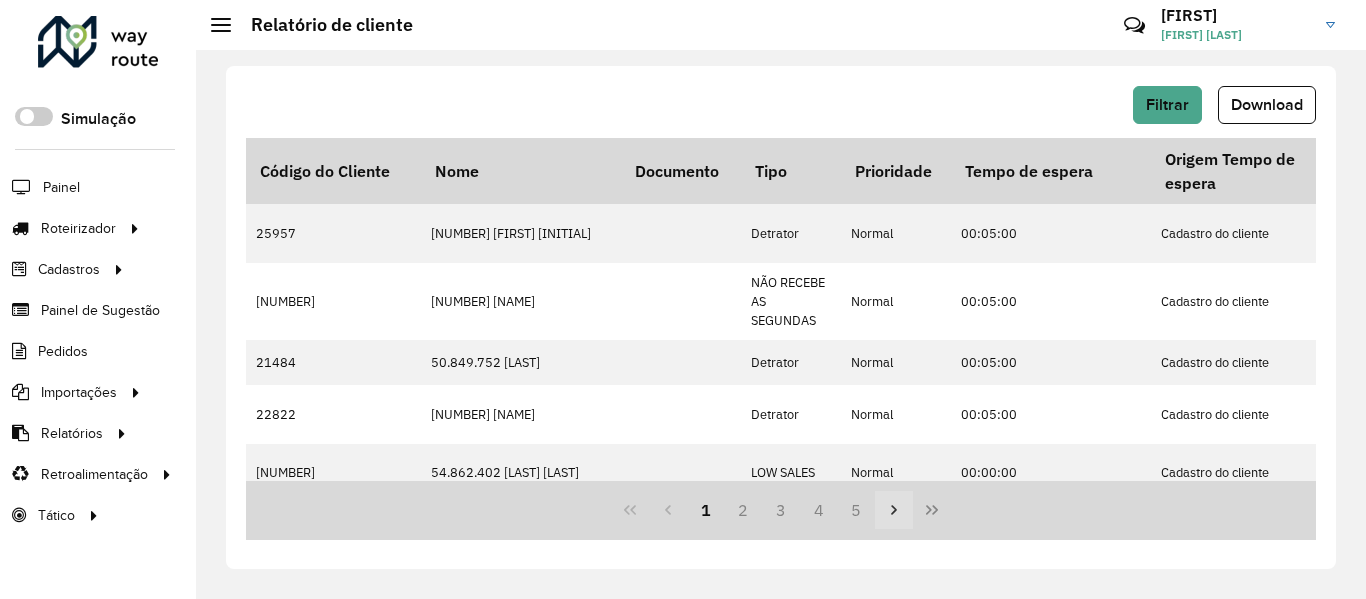 click 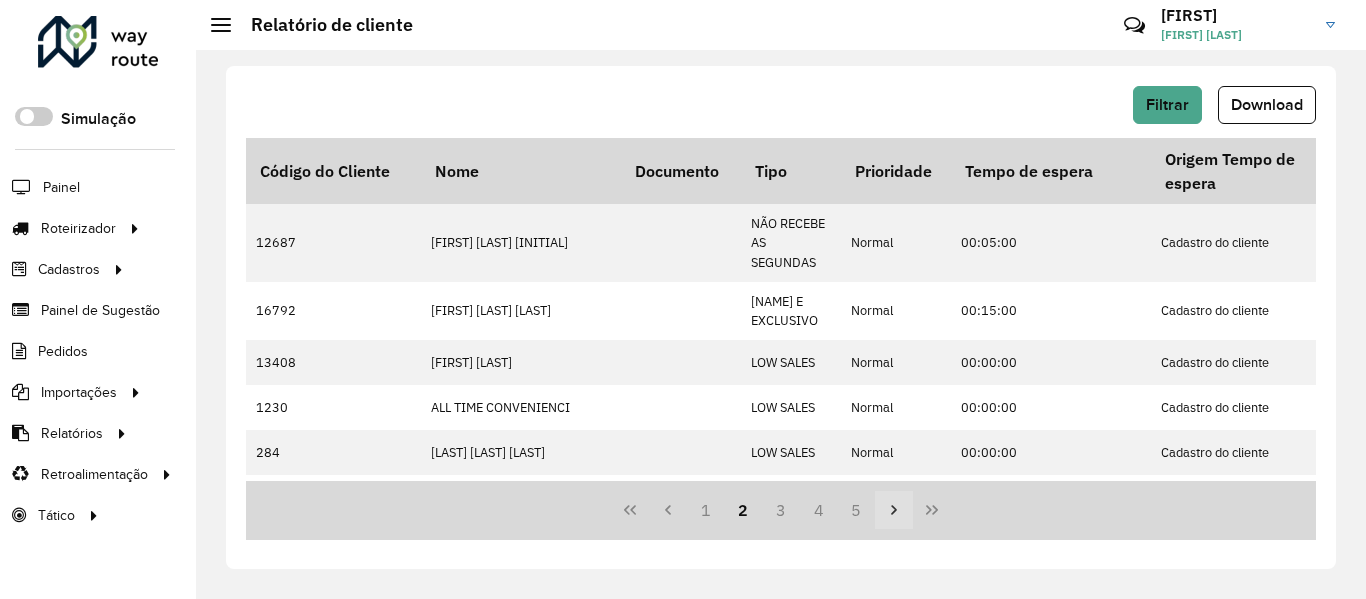 click 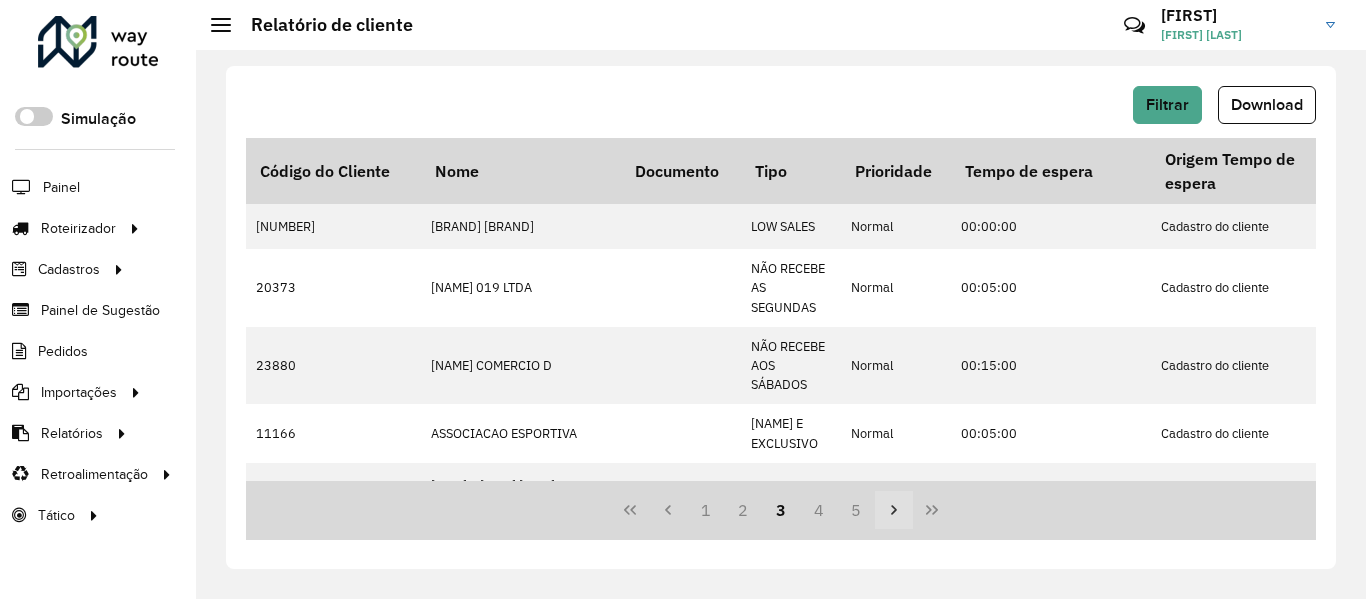 click 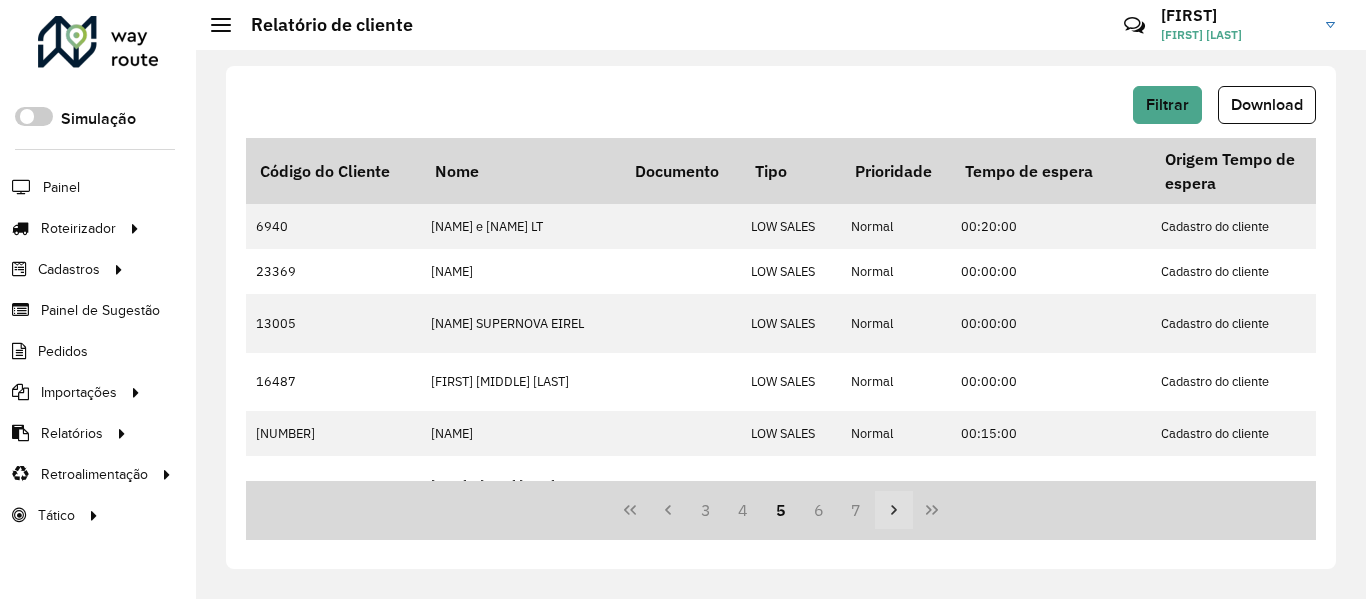 click 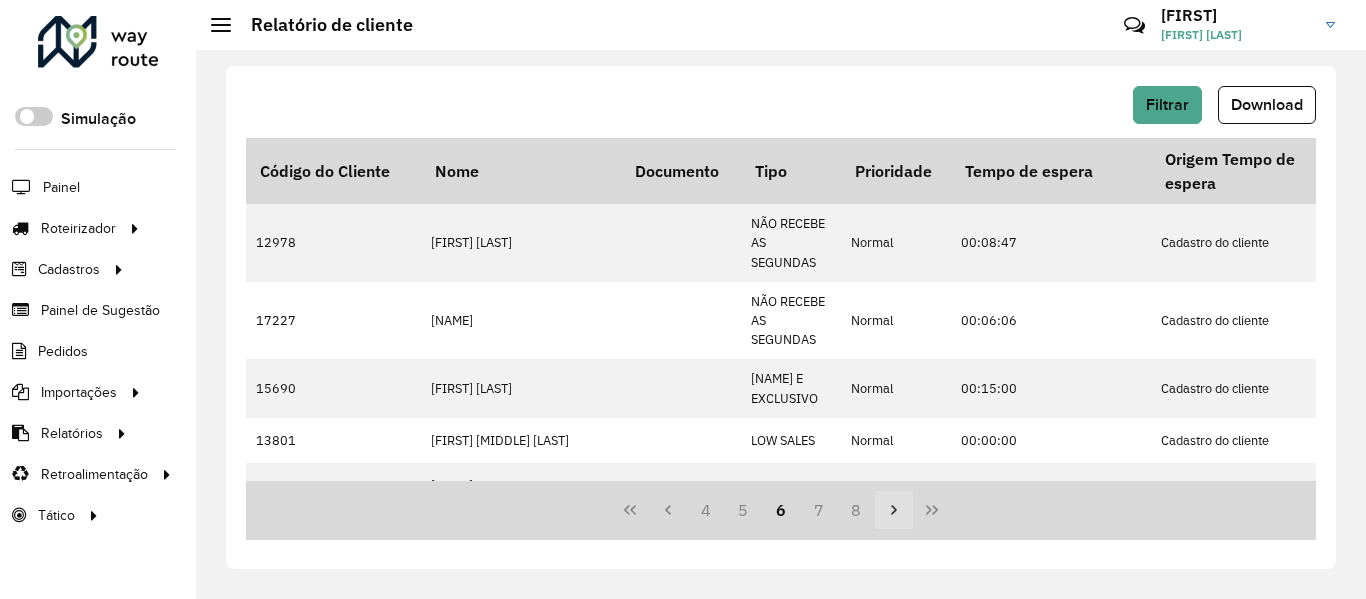 click 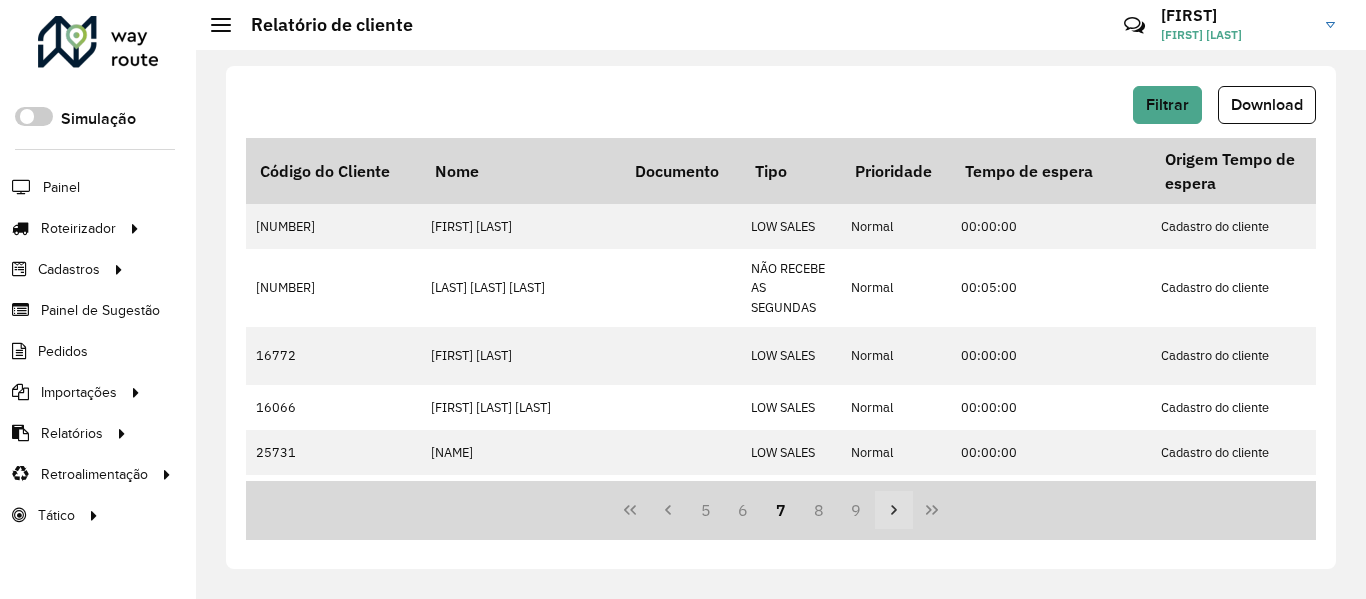 click 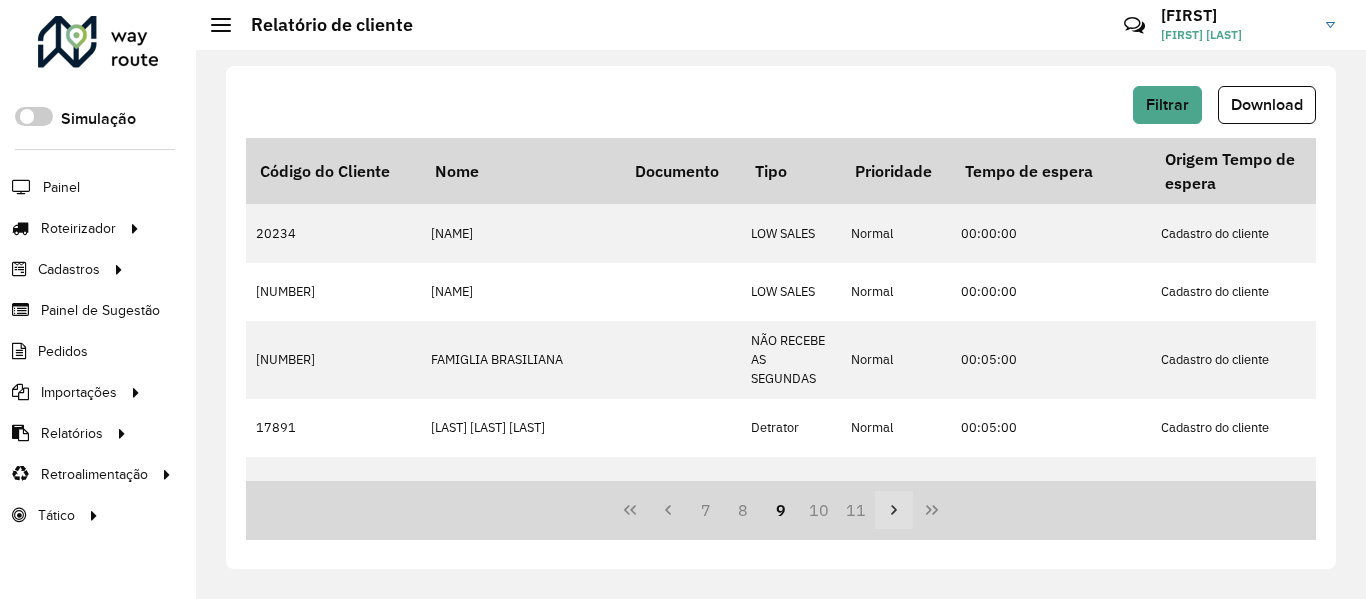 click 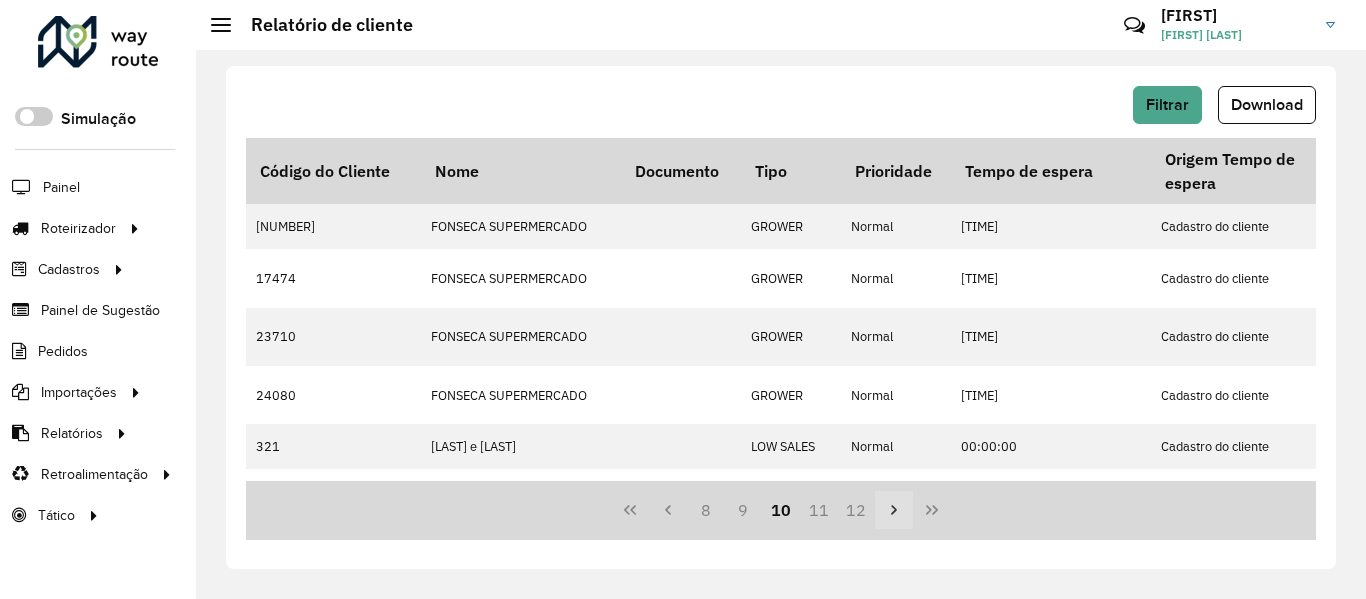 click 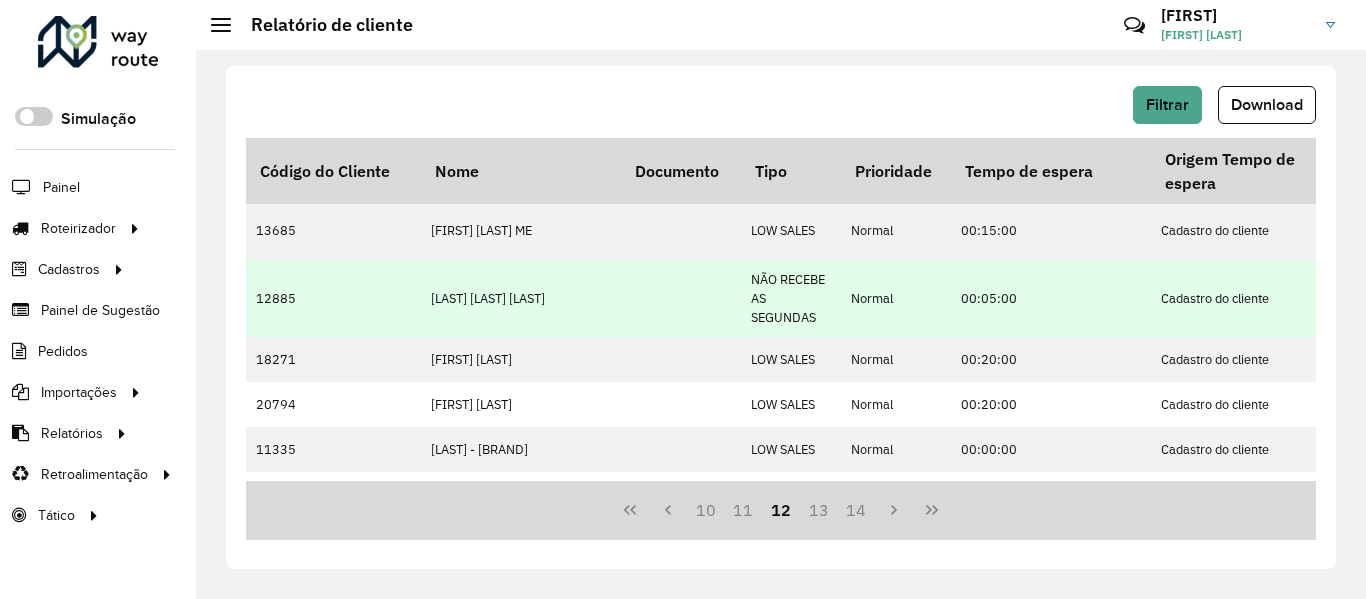 scroll, scrollTop: 0, scrollLeft: 0, axis: both 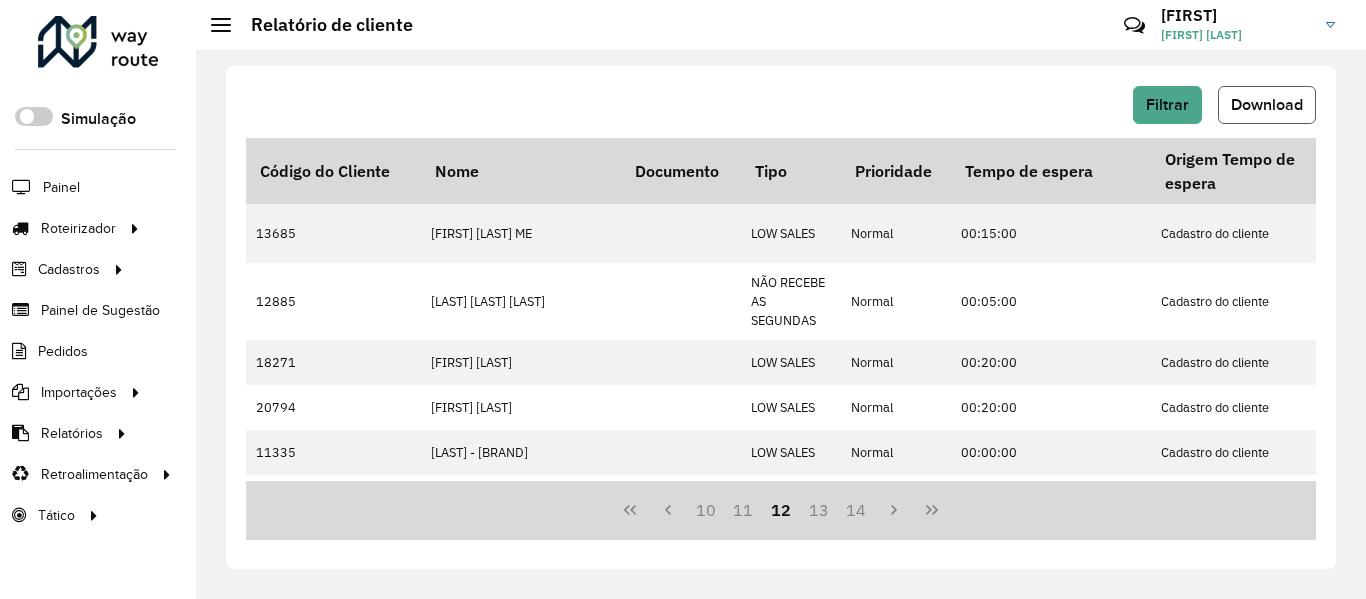 click on "Download" 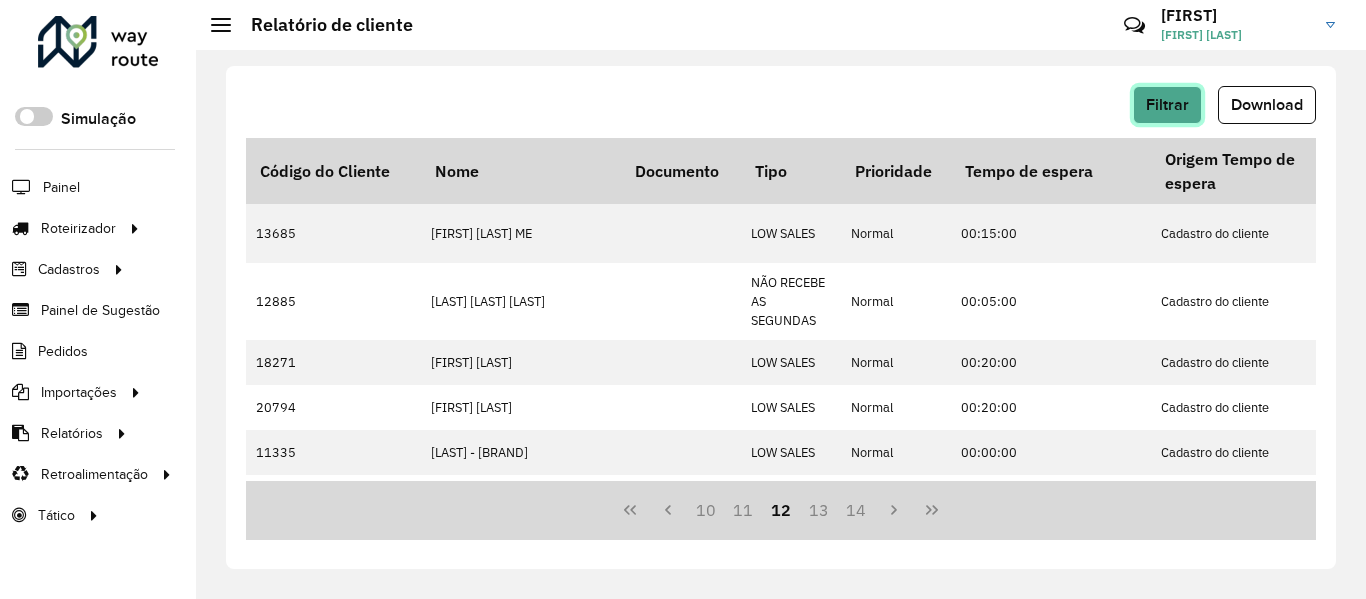 click on "Filtrar" 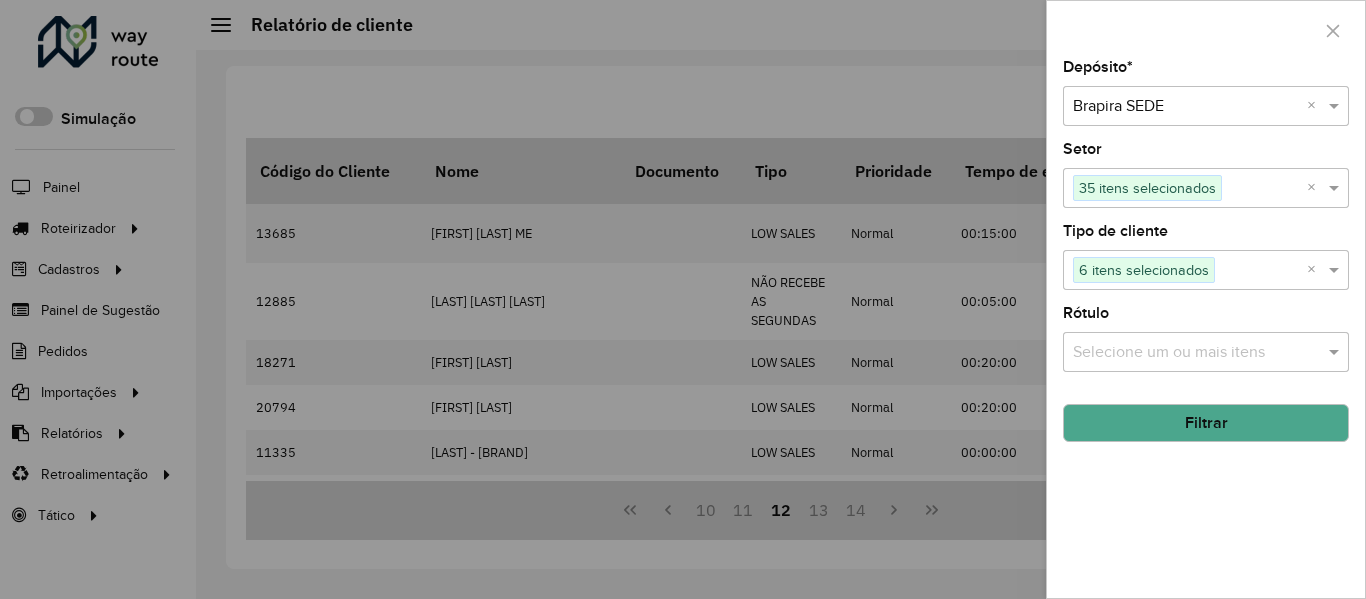 click at bounding box center [1186, 107] 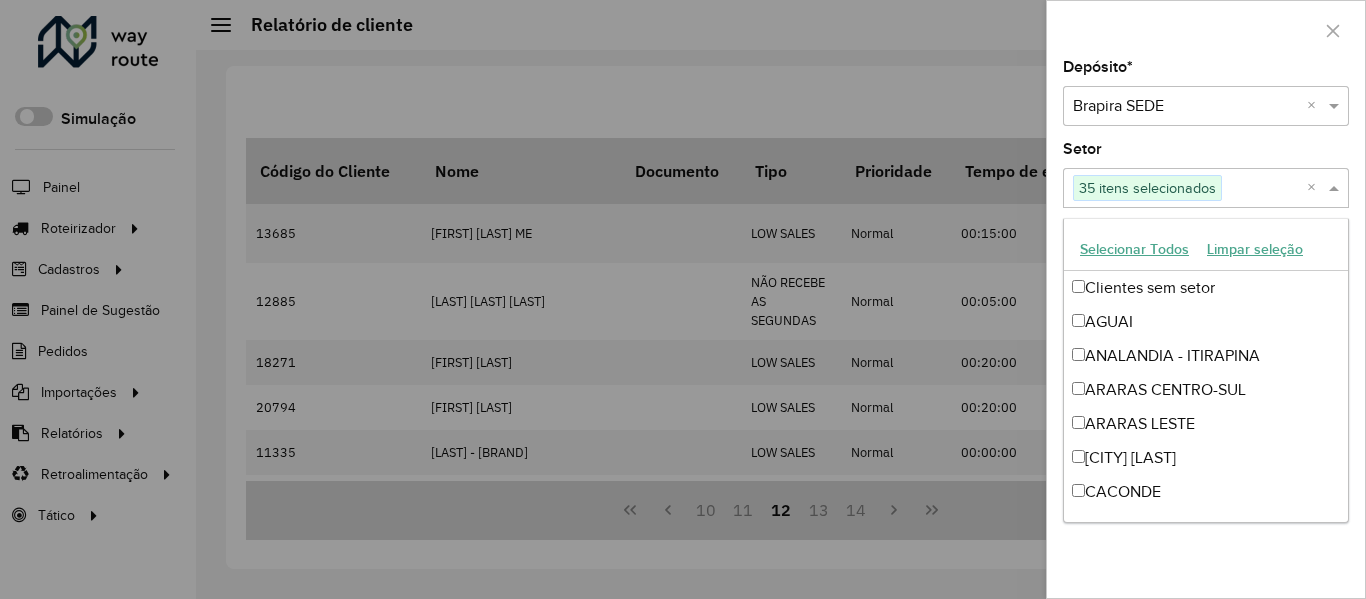 click at bounding box center [1336, 188] 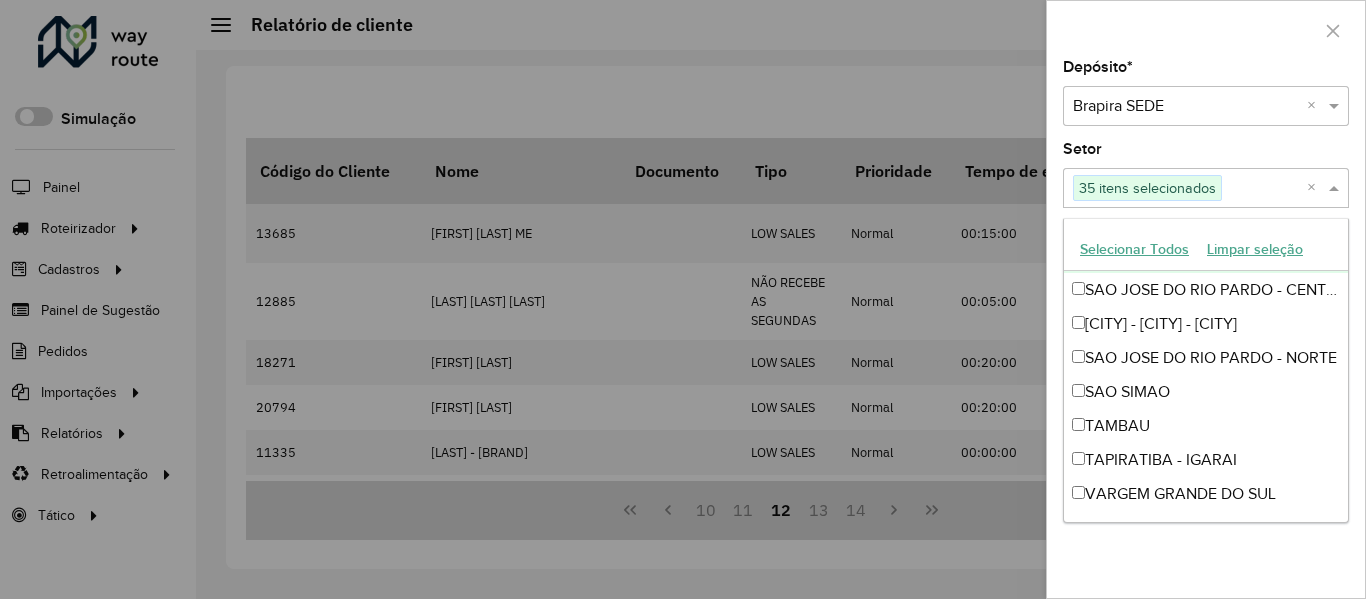click on "Limpar seleção" at bounding box center (1255, 249) 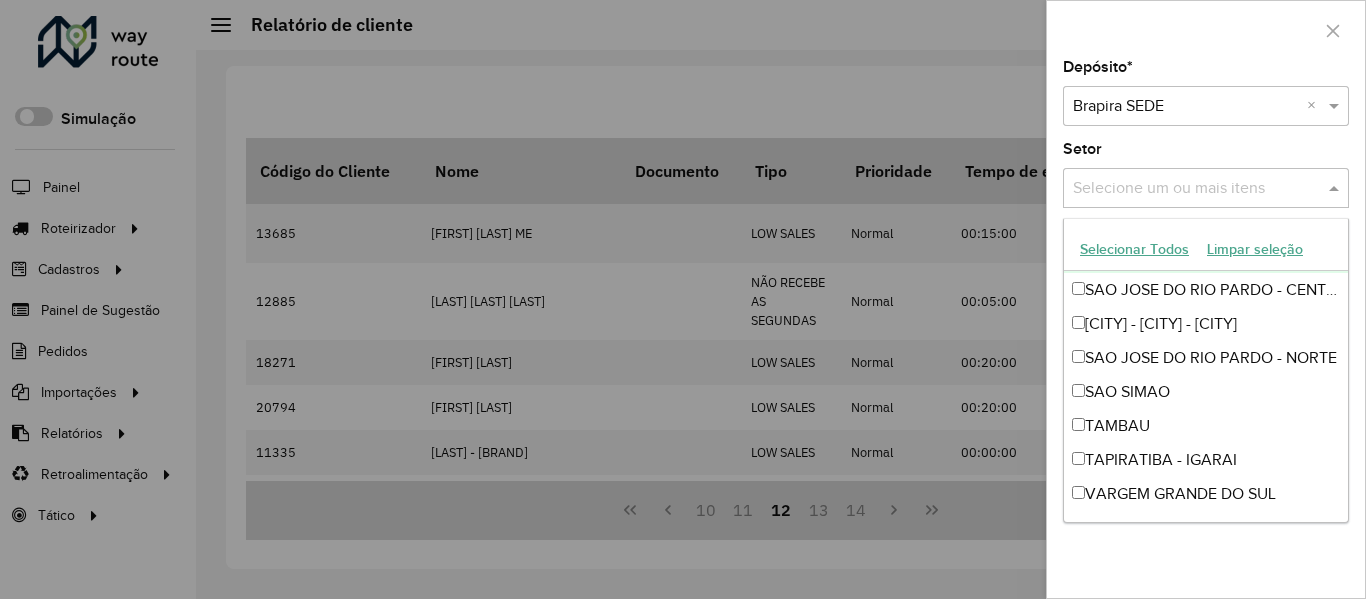 click on "Setor  Selecione um ou mais itens" 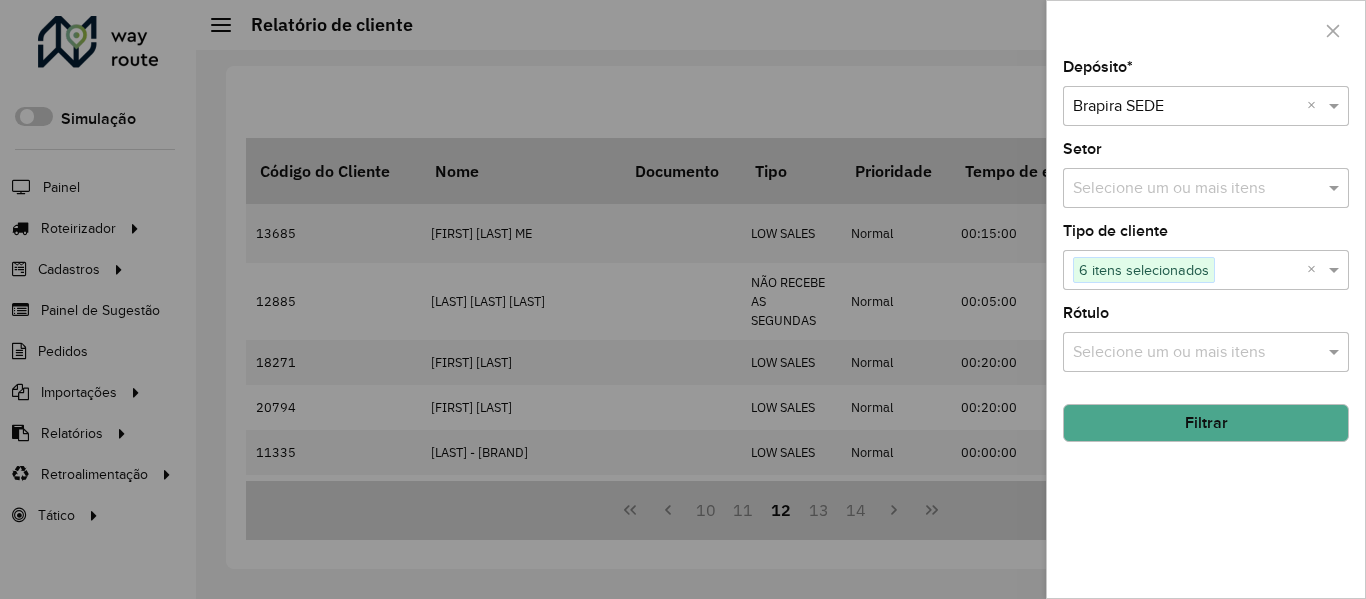 click at bounding box center (1261, 271) 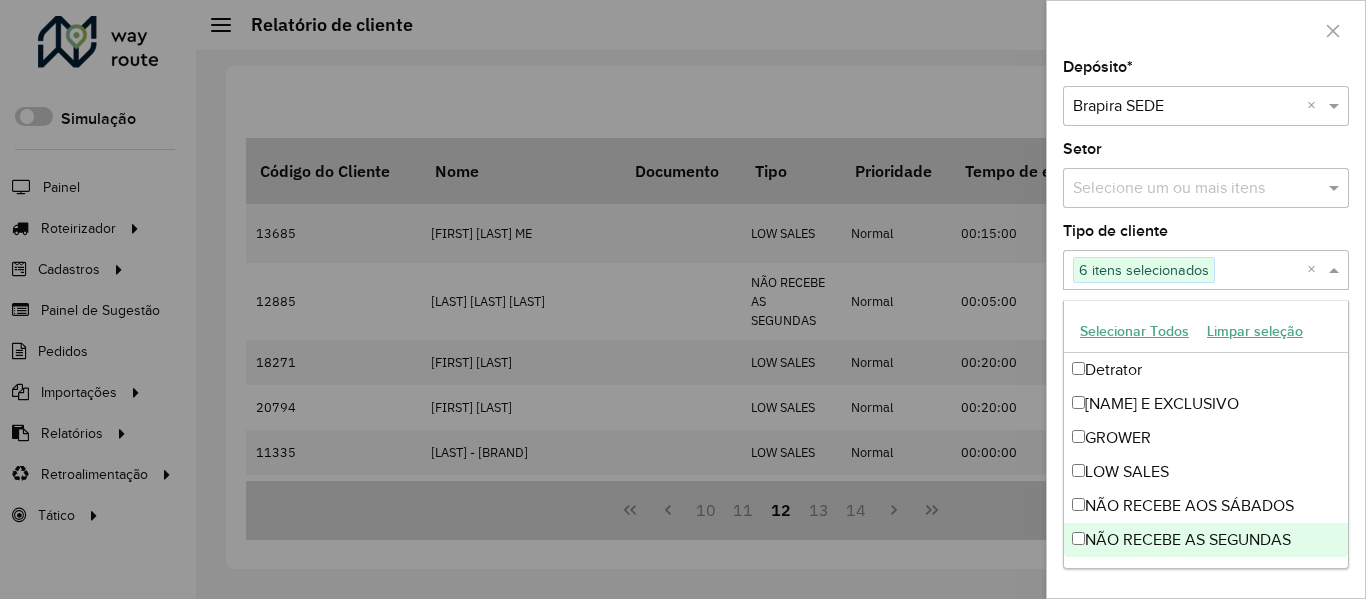 click on "Limpar seleção" at bounding box center [1255, 331] 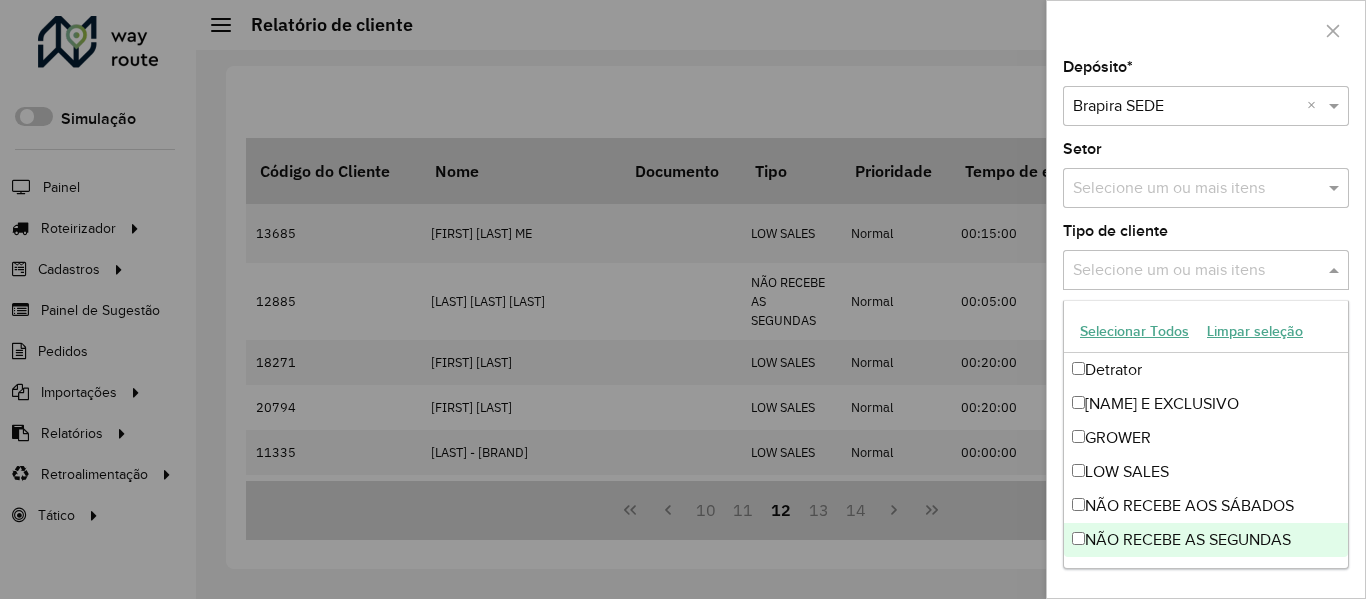 click on "Tipo de cliente  Selecione um ou mais itens" 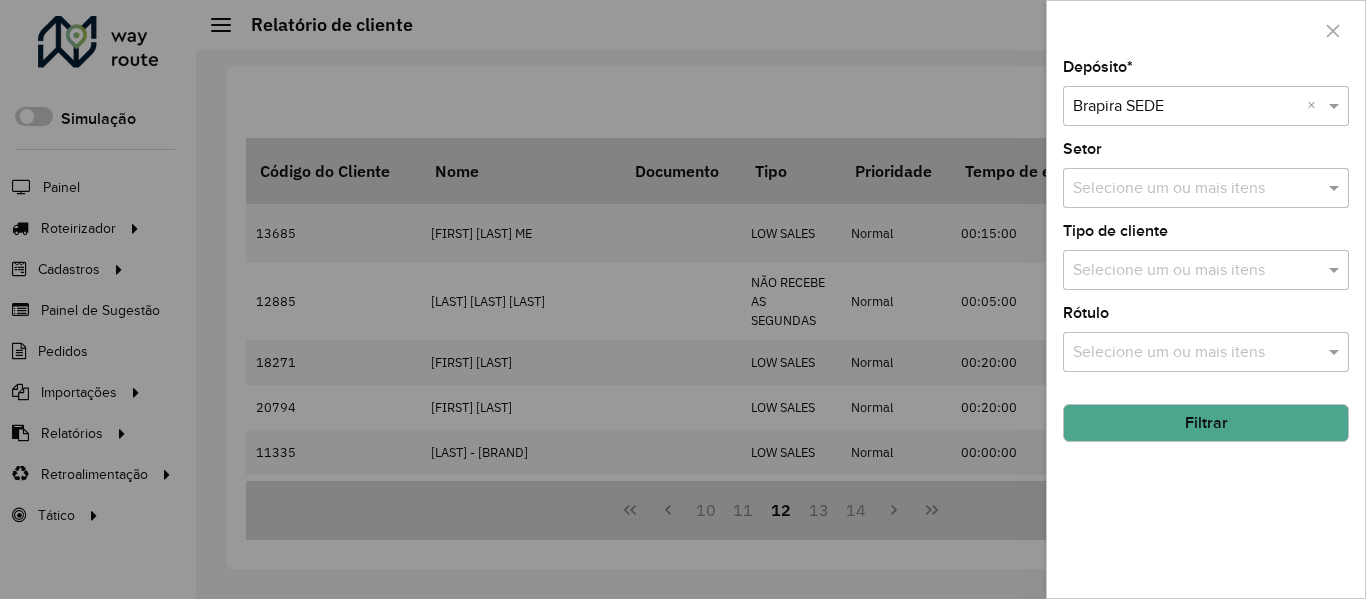 click on "Filtrar" 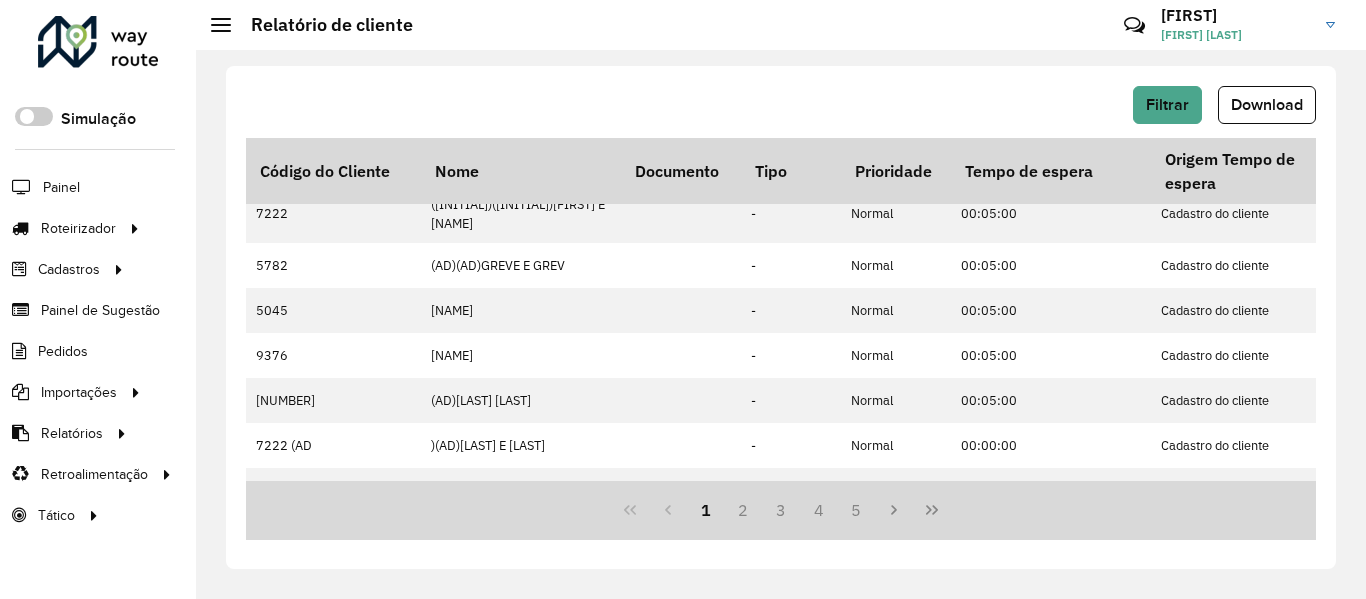 scroll, scrollTop: 0, scrollLeft: 0, axis: both 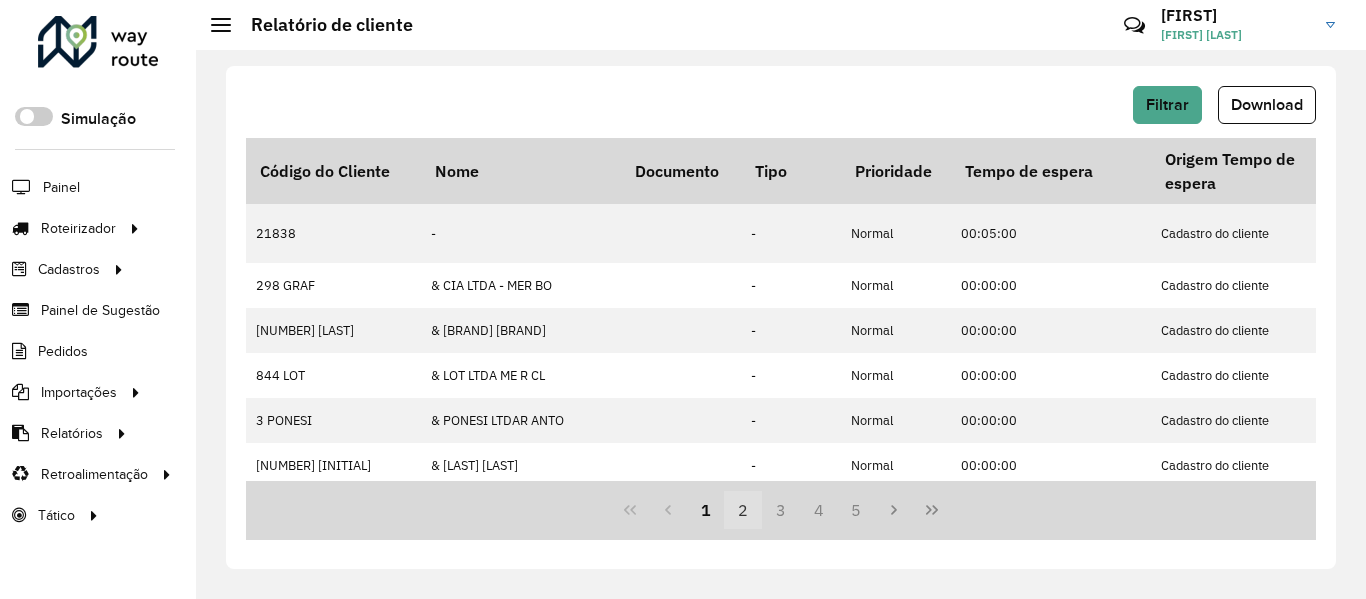 click on "2" at bounding box center [743, 510] 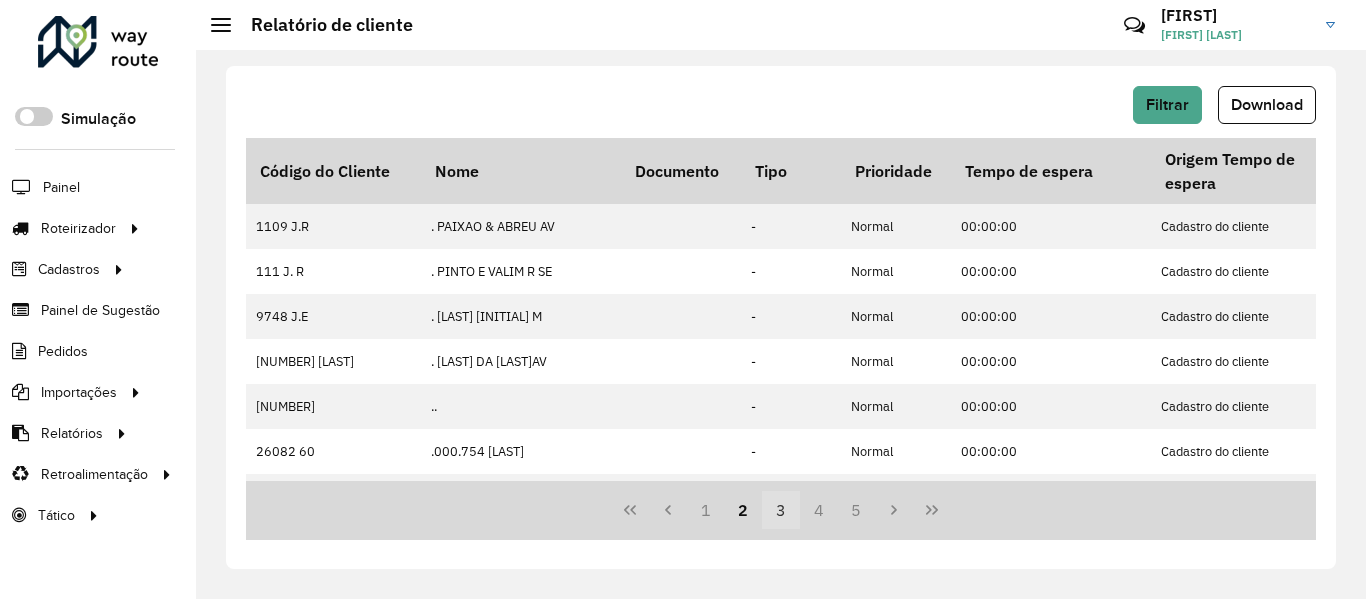 click on "3" at bounding box center [781, 510] 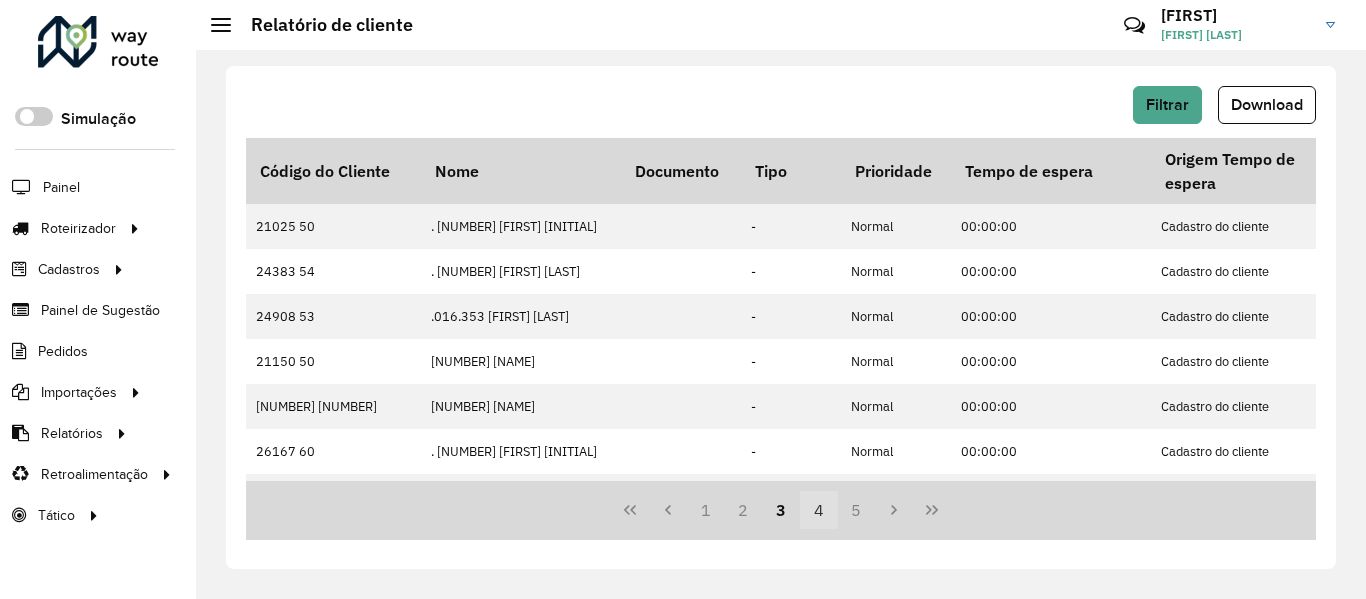 click on "4" at bounding box center [819, 510] 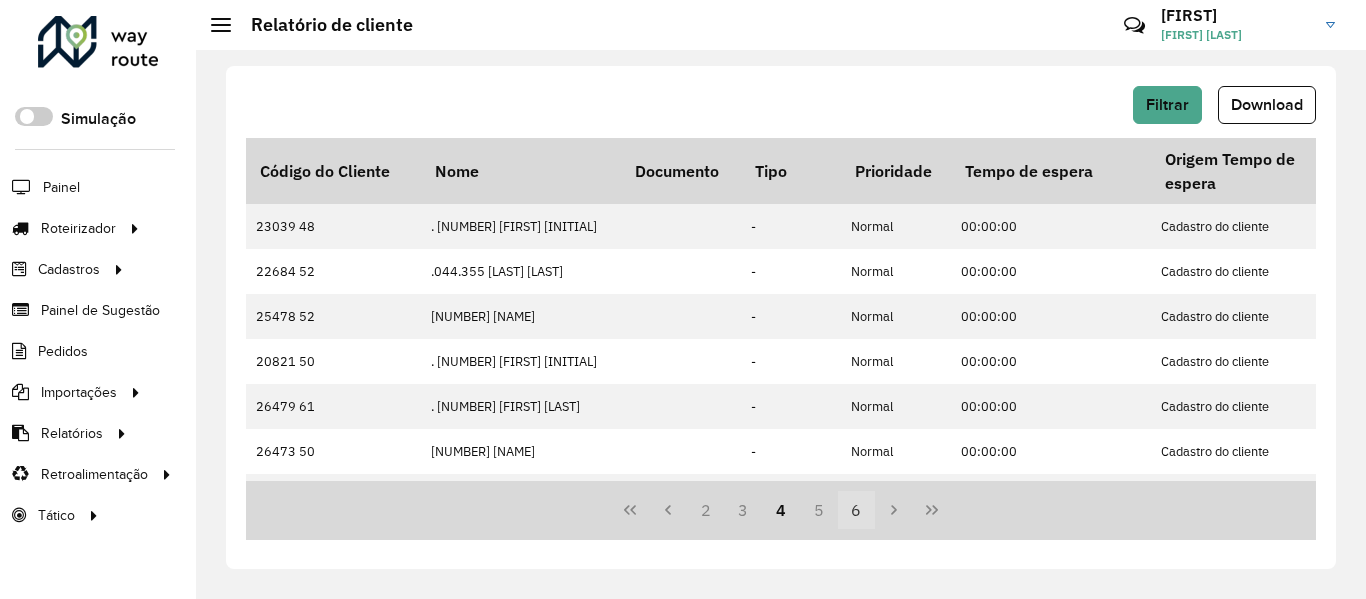 click on "6" at bounding box center [857, 510] 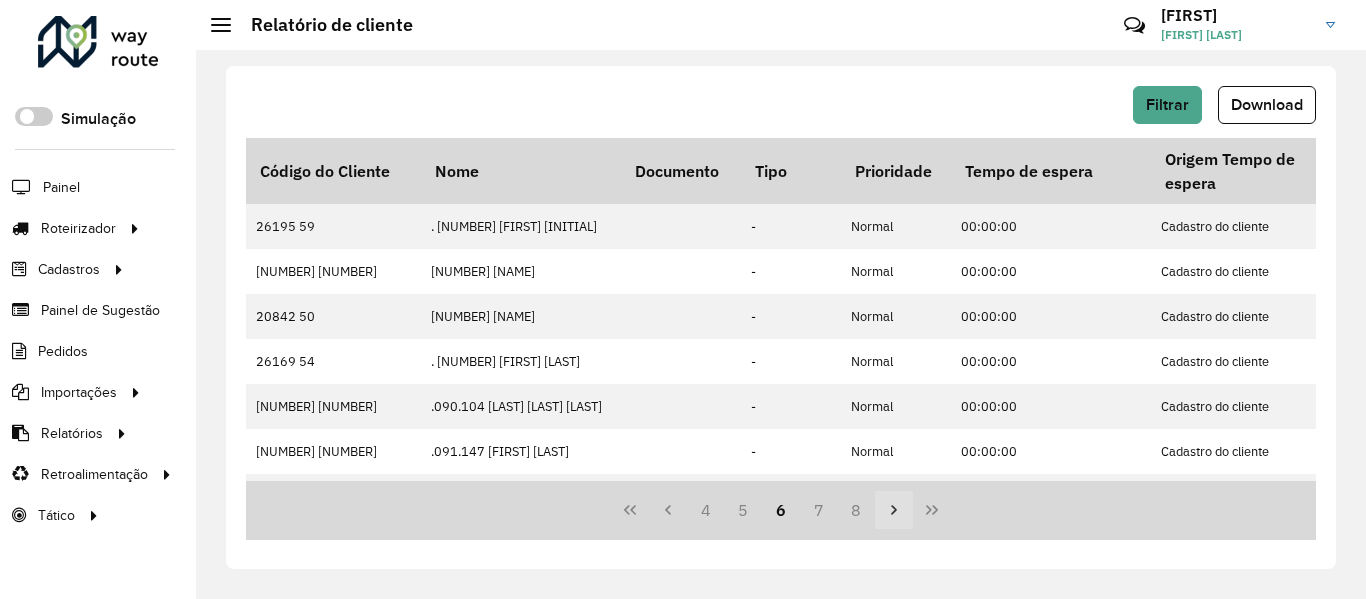 click at bounding box center (894, 510) 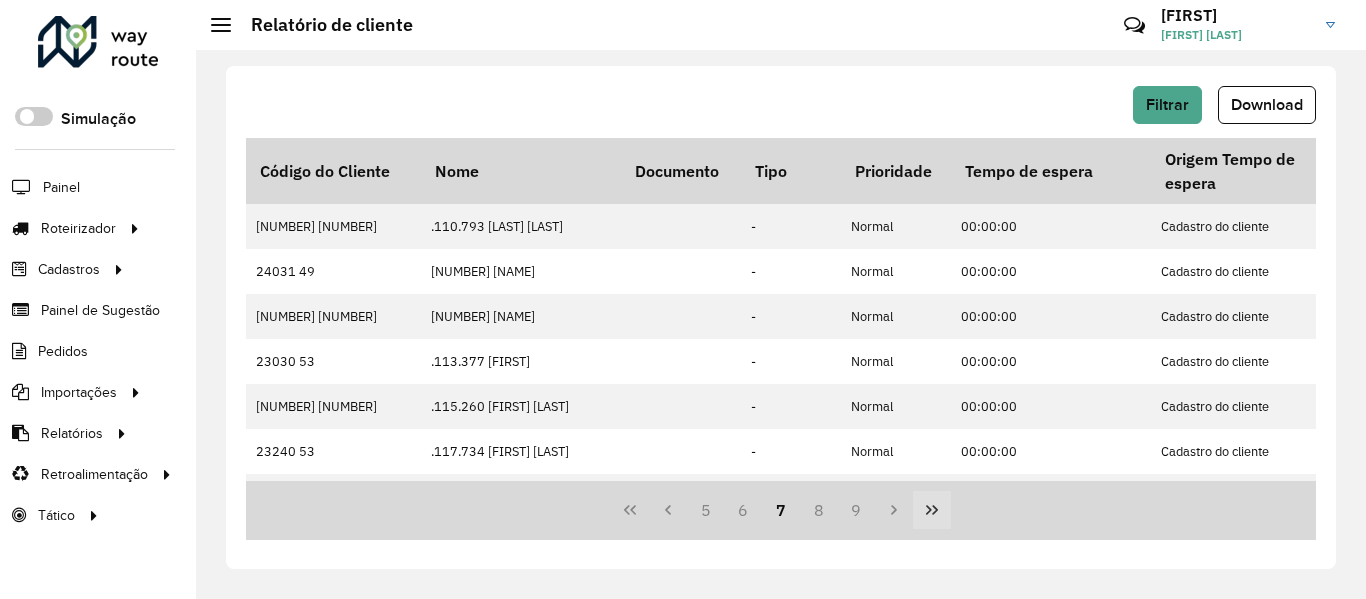 click 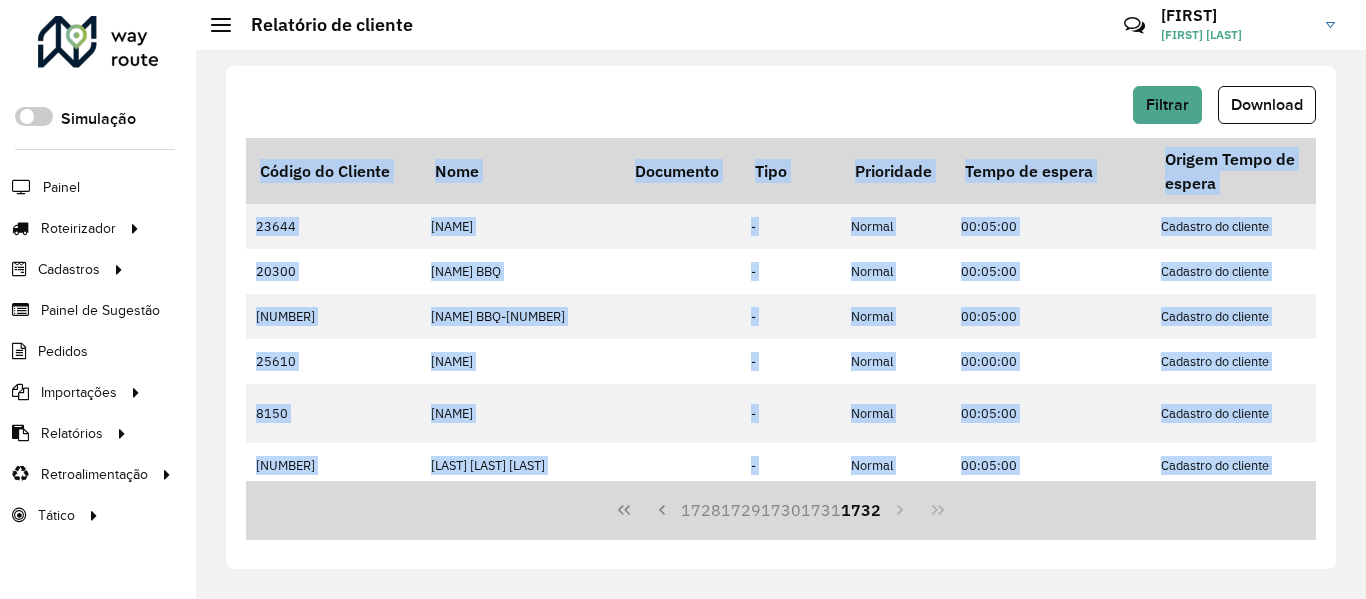 click on "1728   1729   1730   1731   1732" at bounding box center [781, 510] 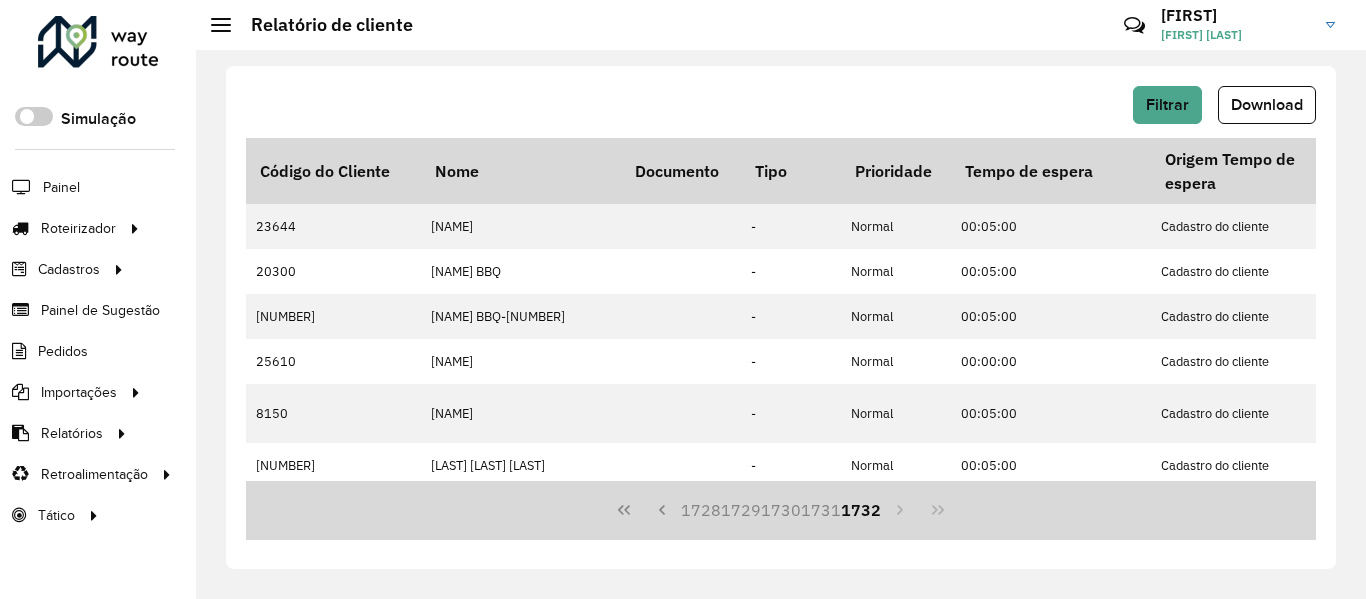 click on "1728   1729   1730   1731   1732" at bounding box center (781, 510) 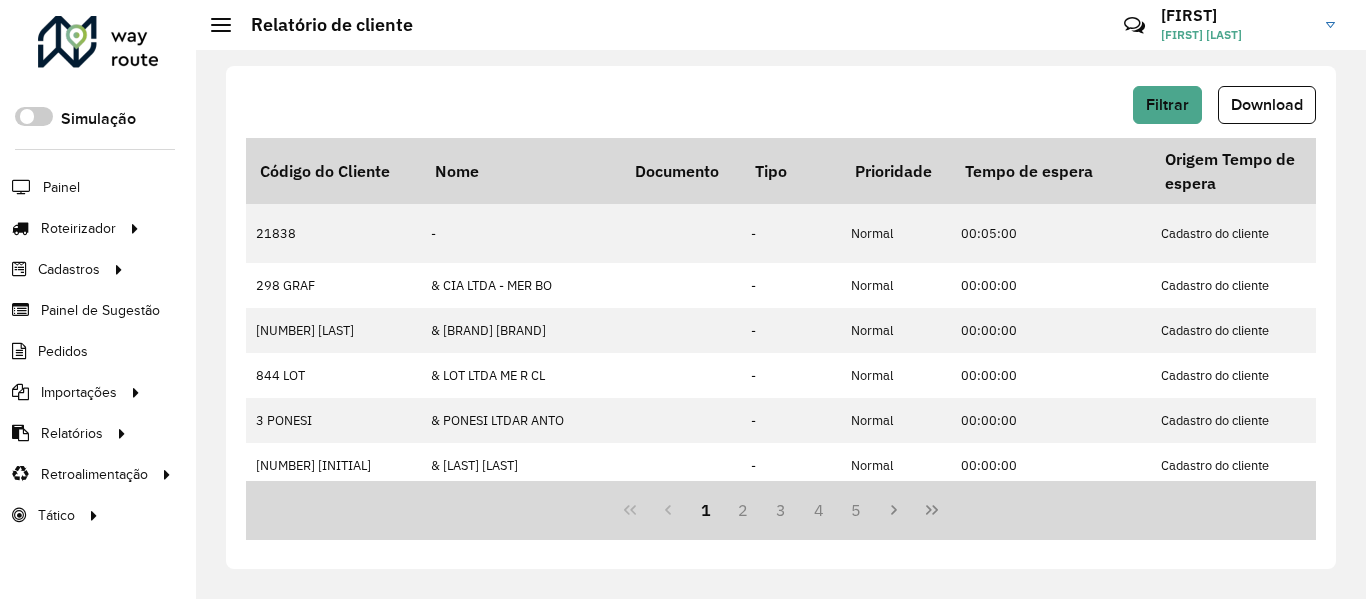 click on "Filtrar   Download" 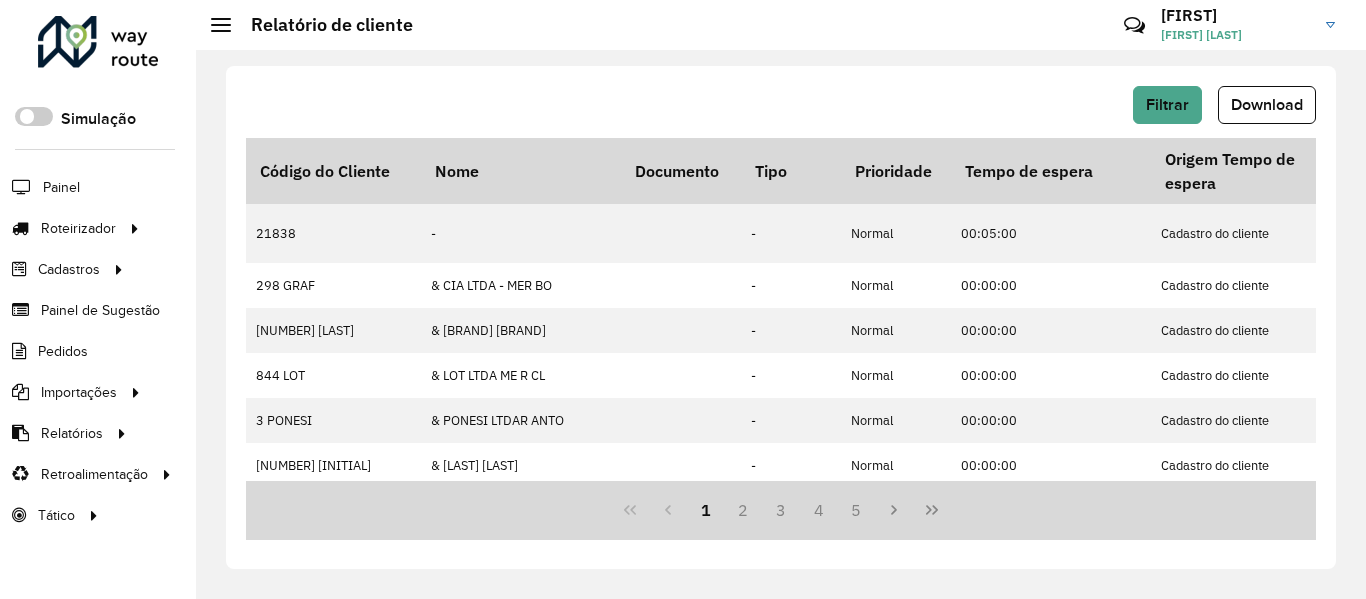 click on "Download" 